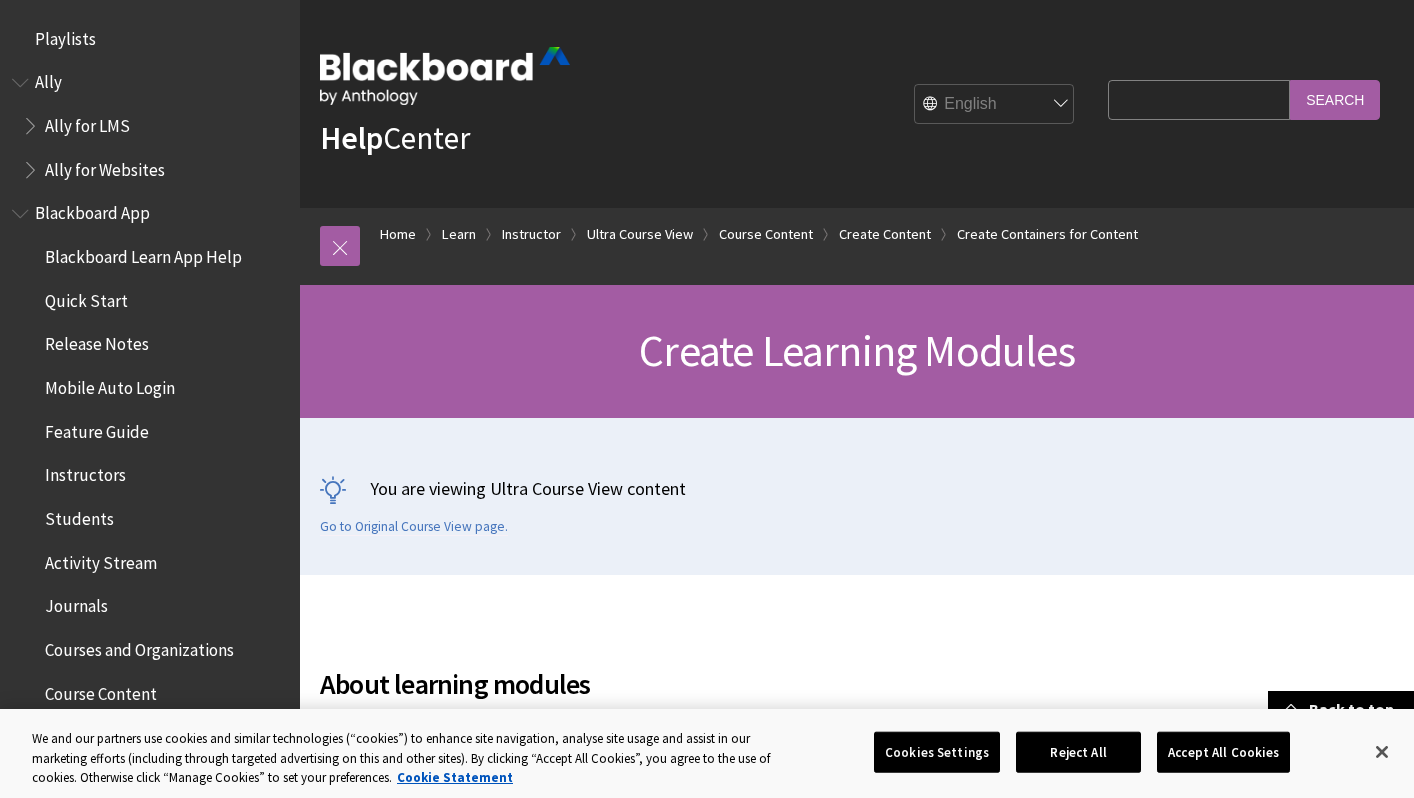 scroll, scrollTop: 641, scrollLeft: 0, axis: vertical 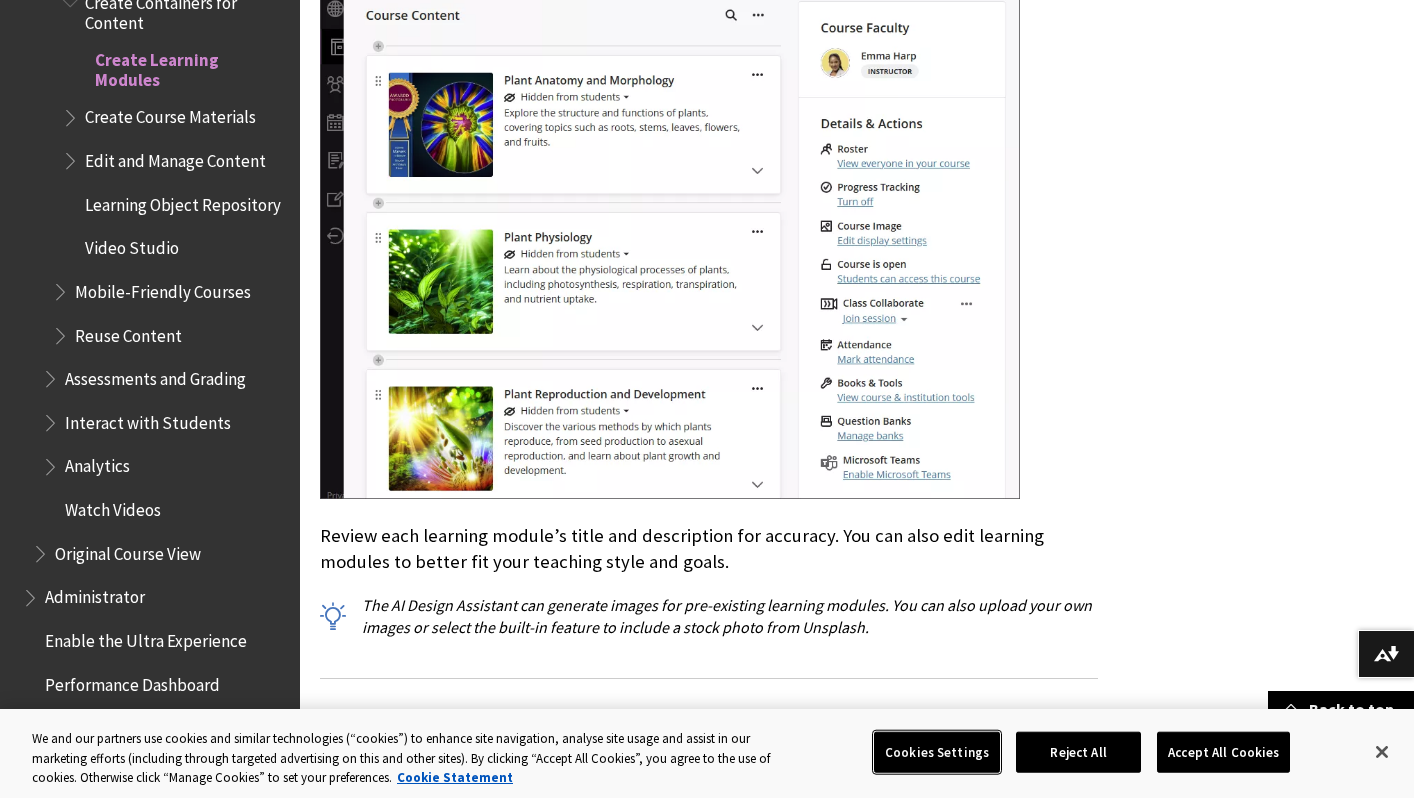 click on "Cookies Settings" at bounding box center [937, 752] 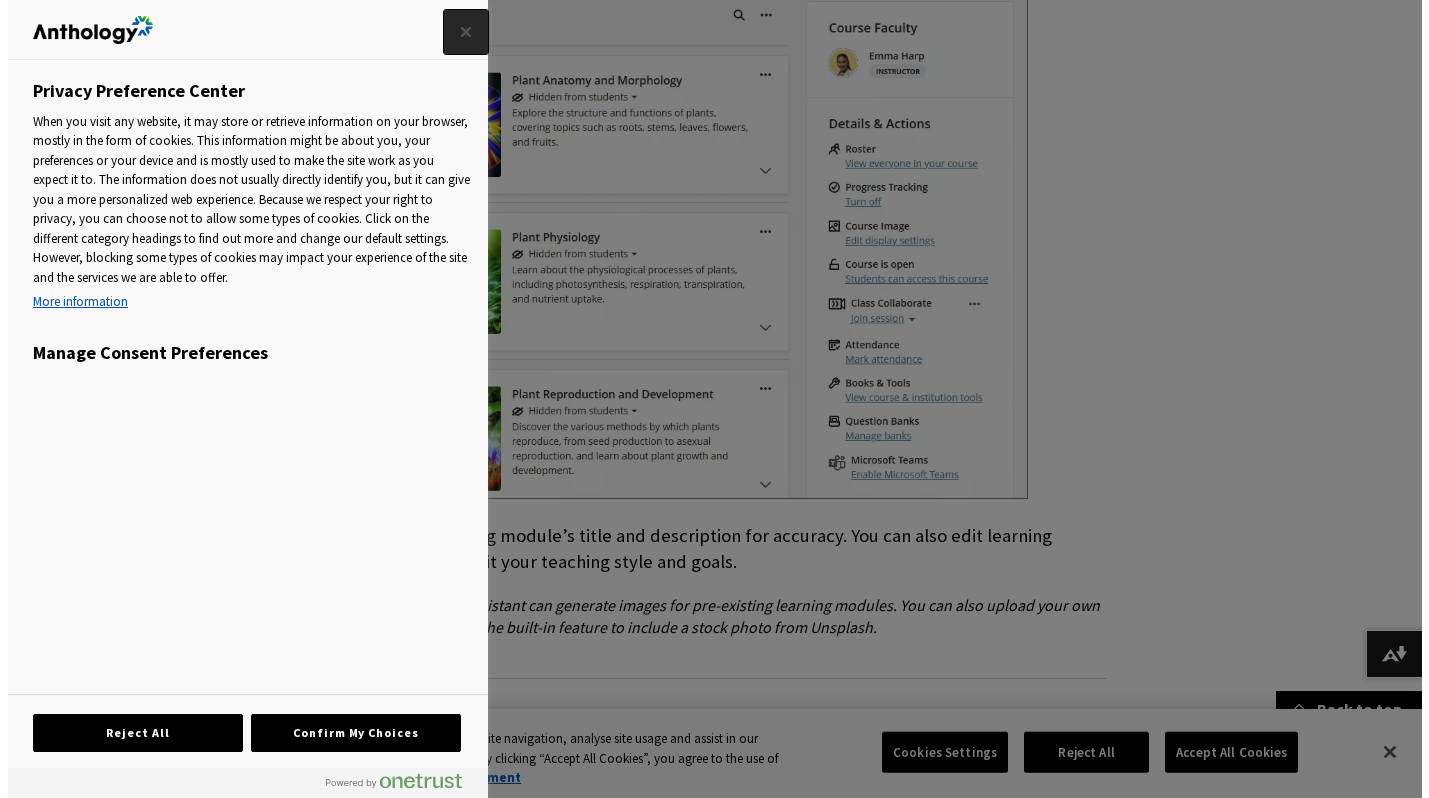 scroll, scrollTop: 6600, scrollLeft: 0, axis: vertical 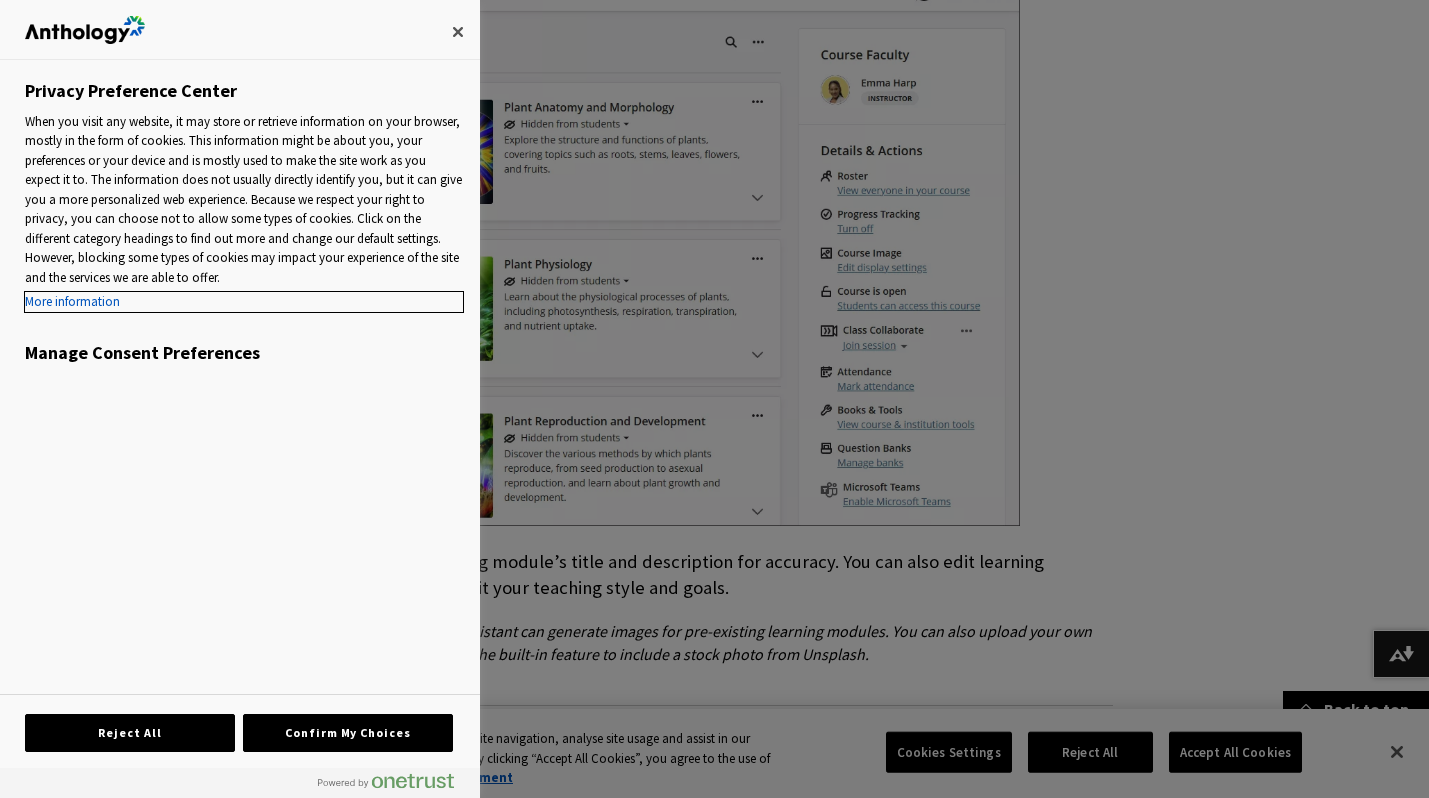 click on "More information" at bounding box center [244, 302] 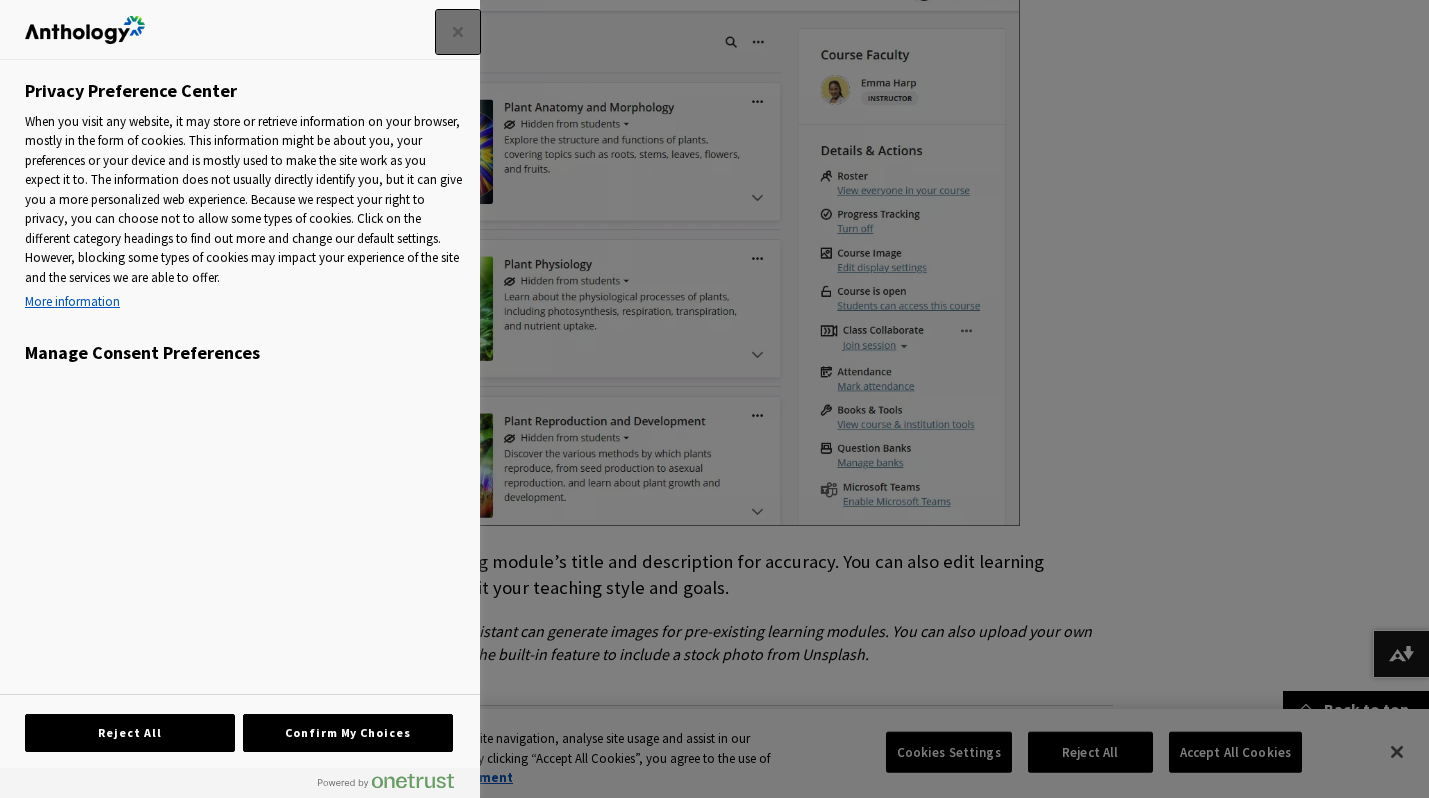 click at bounding box center (458, 32) 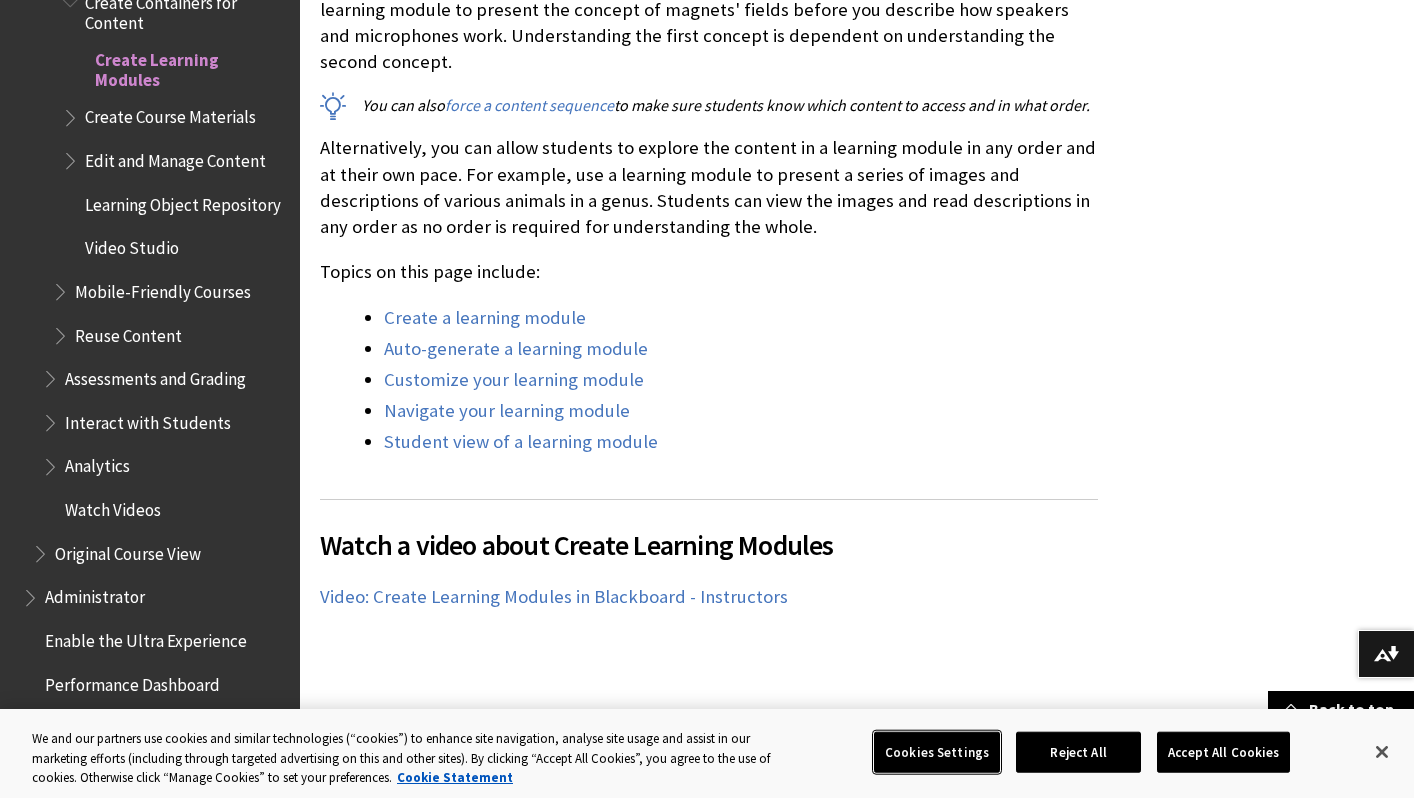 scroll, scrollTop: 492, scrollLeft: 0, axis: vertical 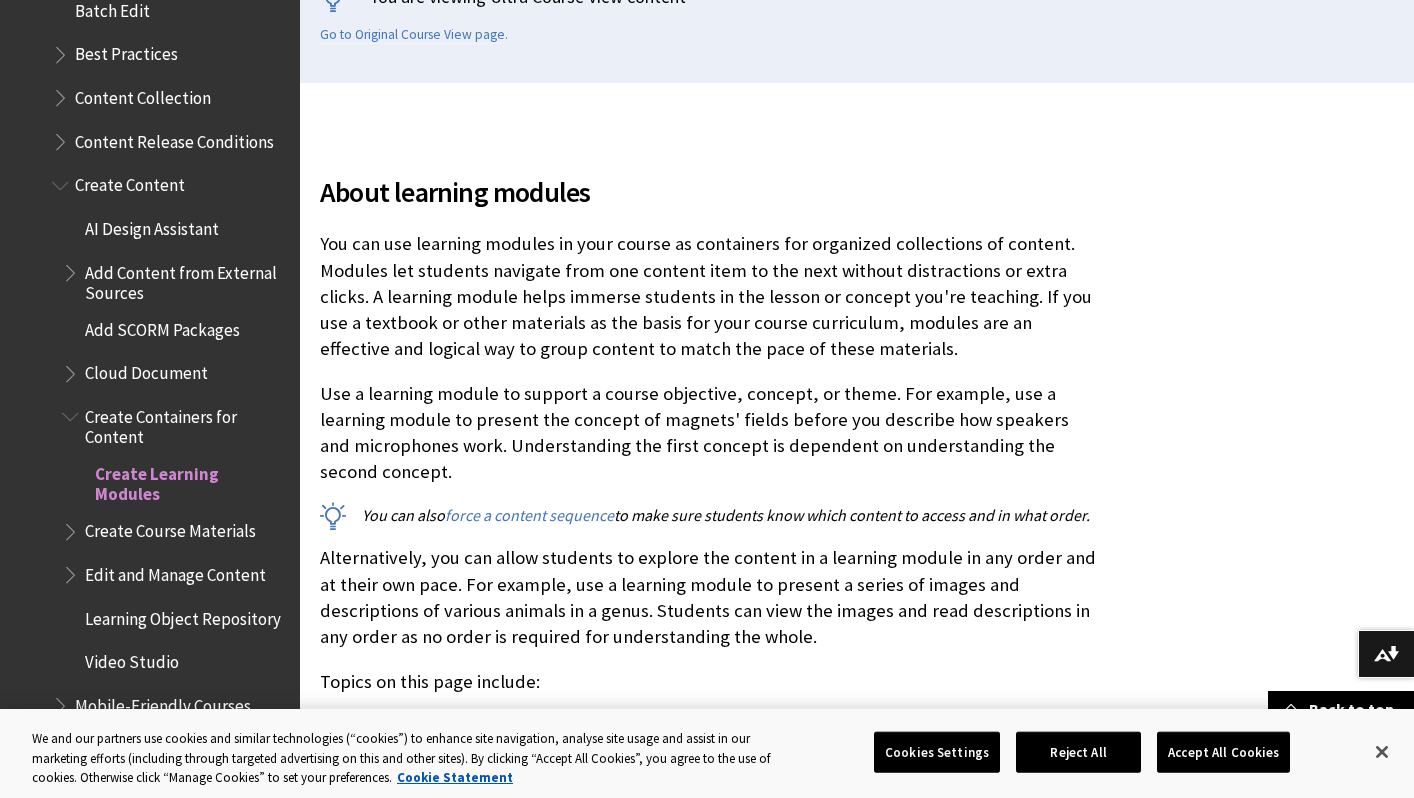 click on "Create Containers for Content" at bounding box center [185, 423] 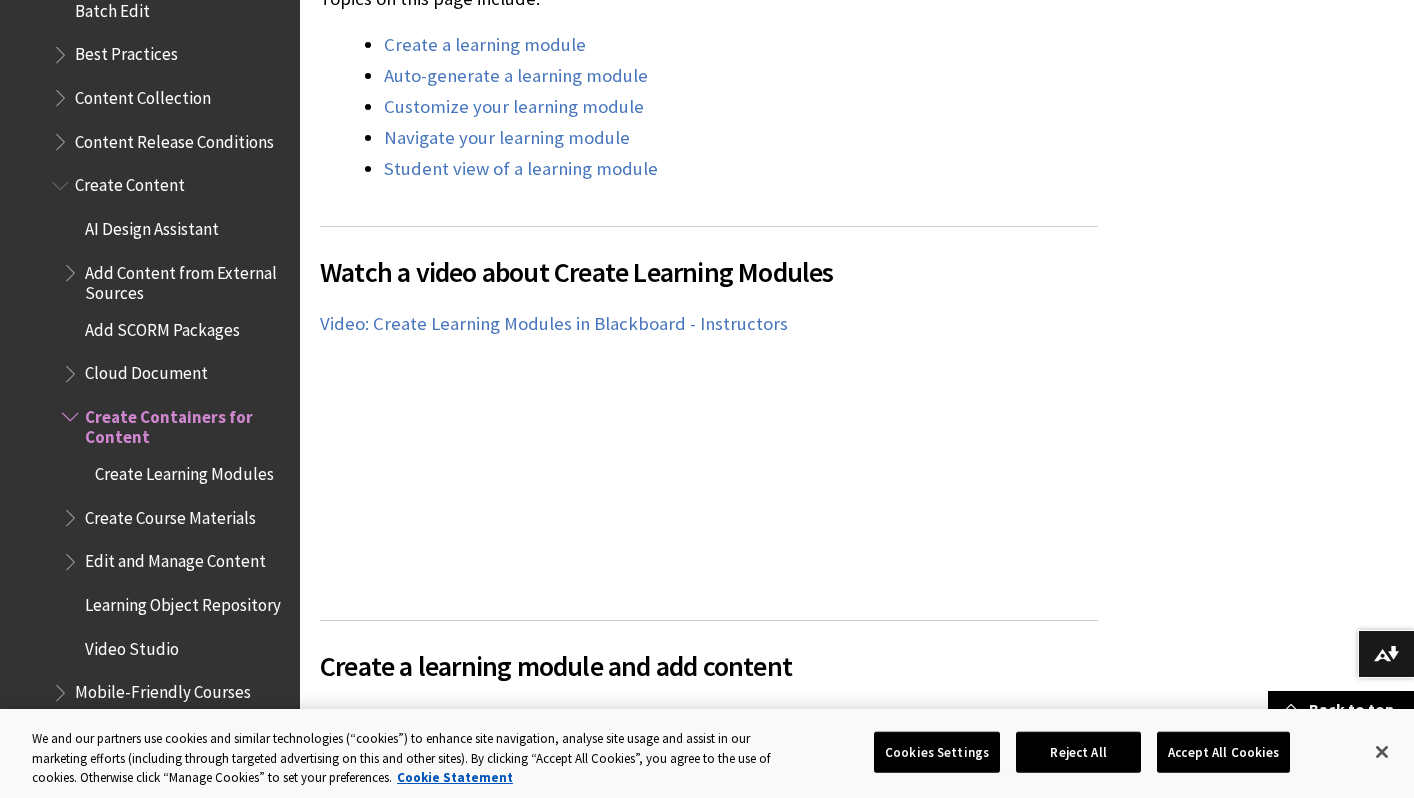 scroll, scrollTop: 1597, scrollLeft: 0, axis: vertical 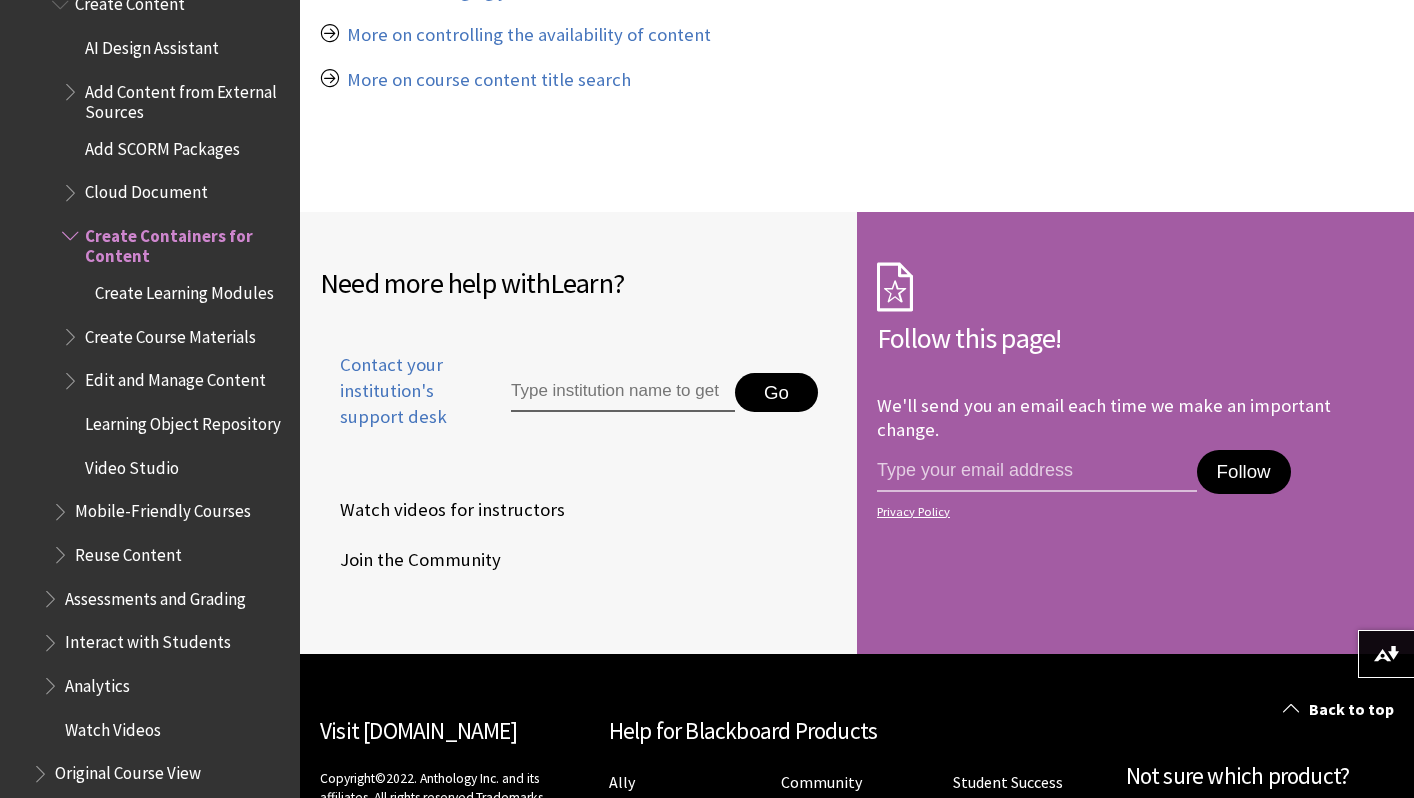 click on "Create Course Materials" at bounding box center (170, 333) 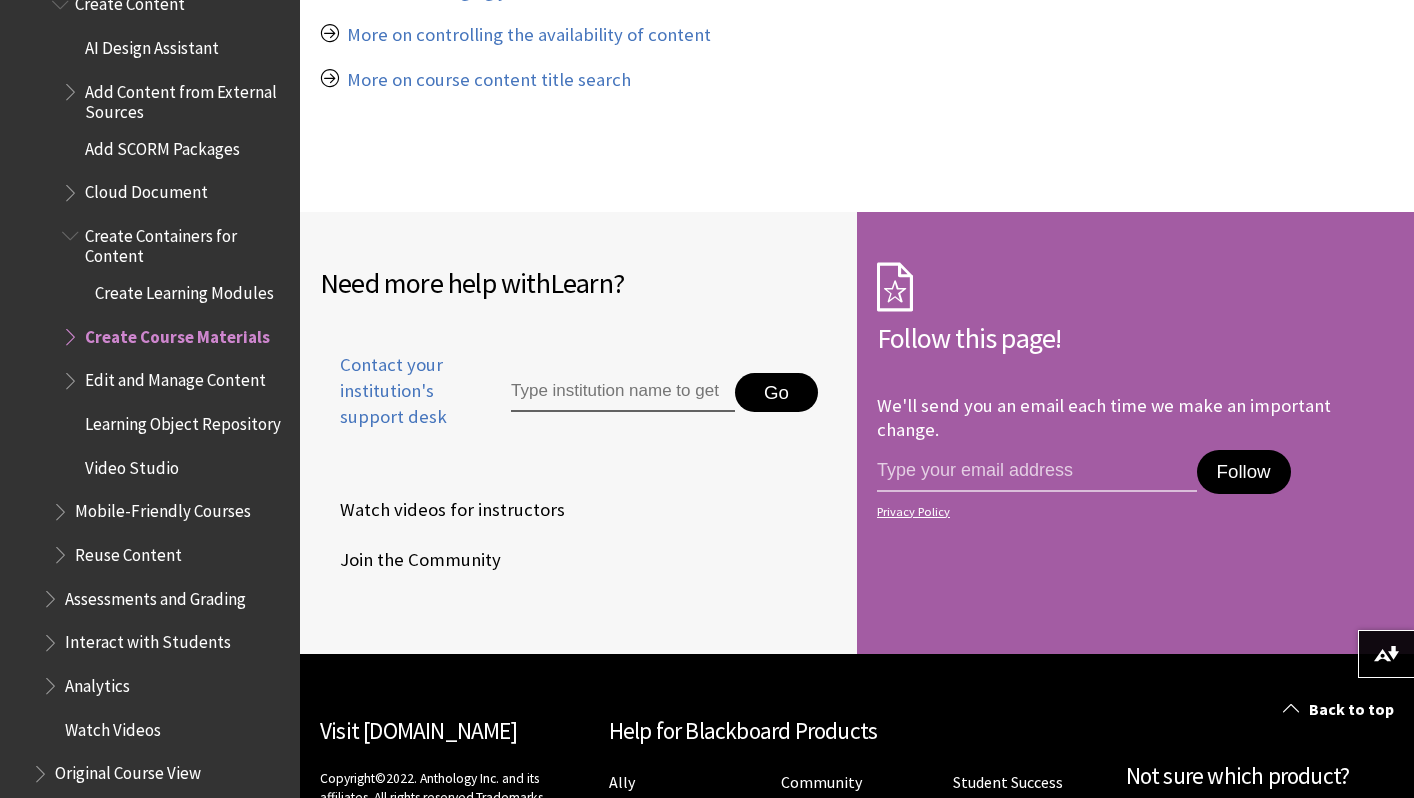 click at bounding box center (72, 332) 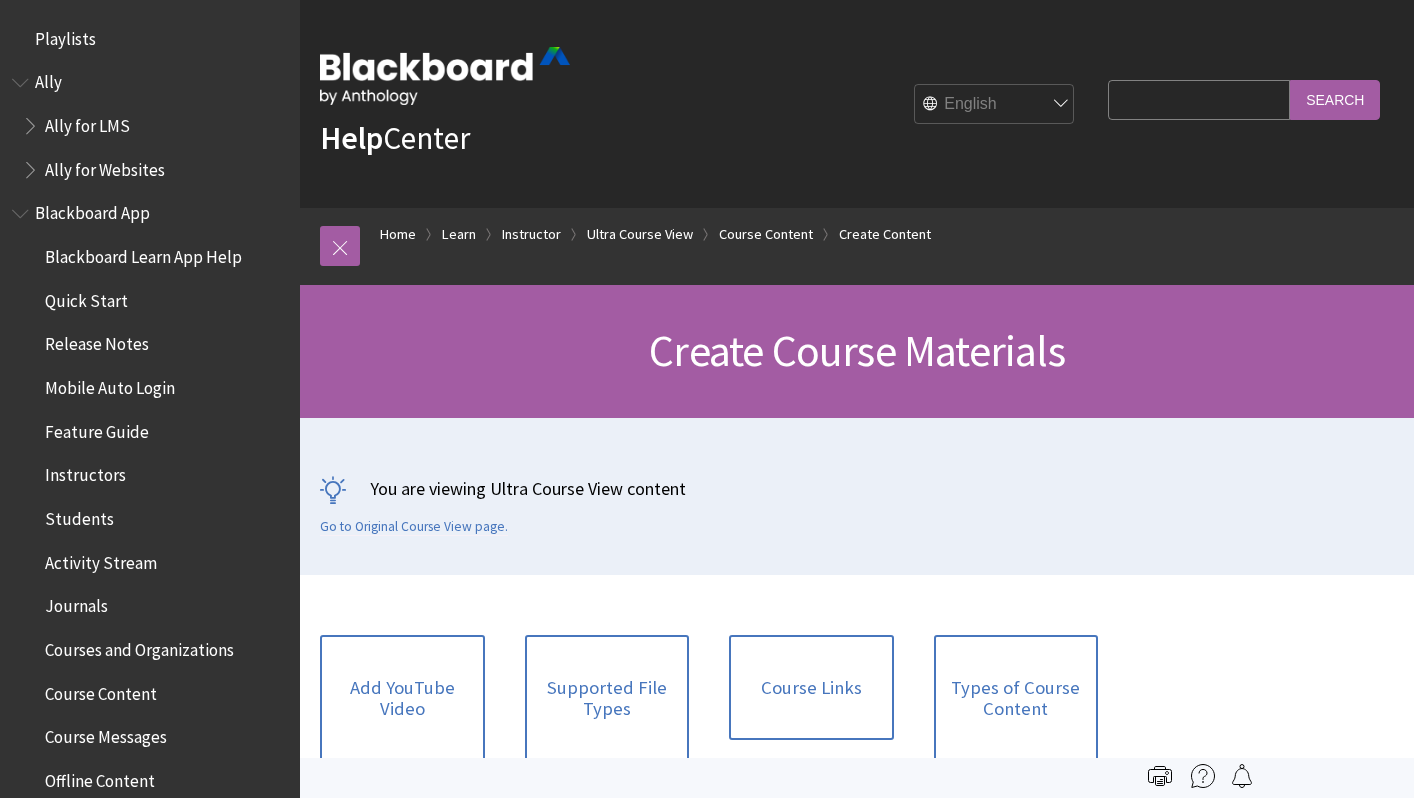 scroll, scrollTop: 0, scrollLeft: 0, axis: both 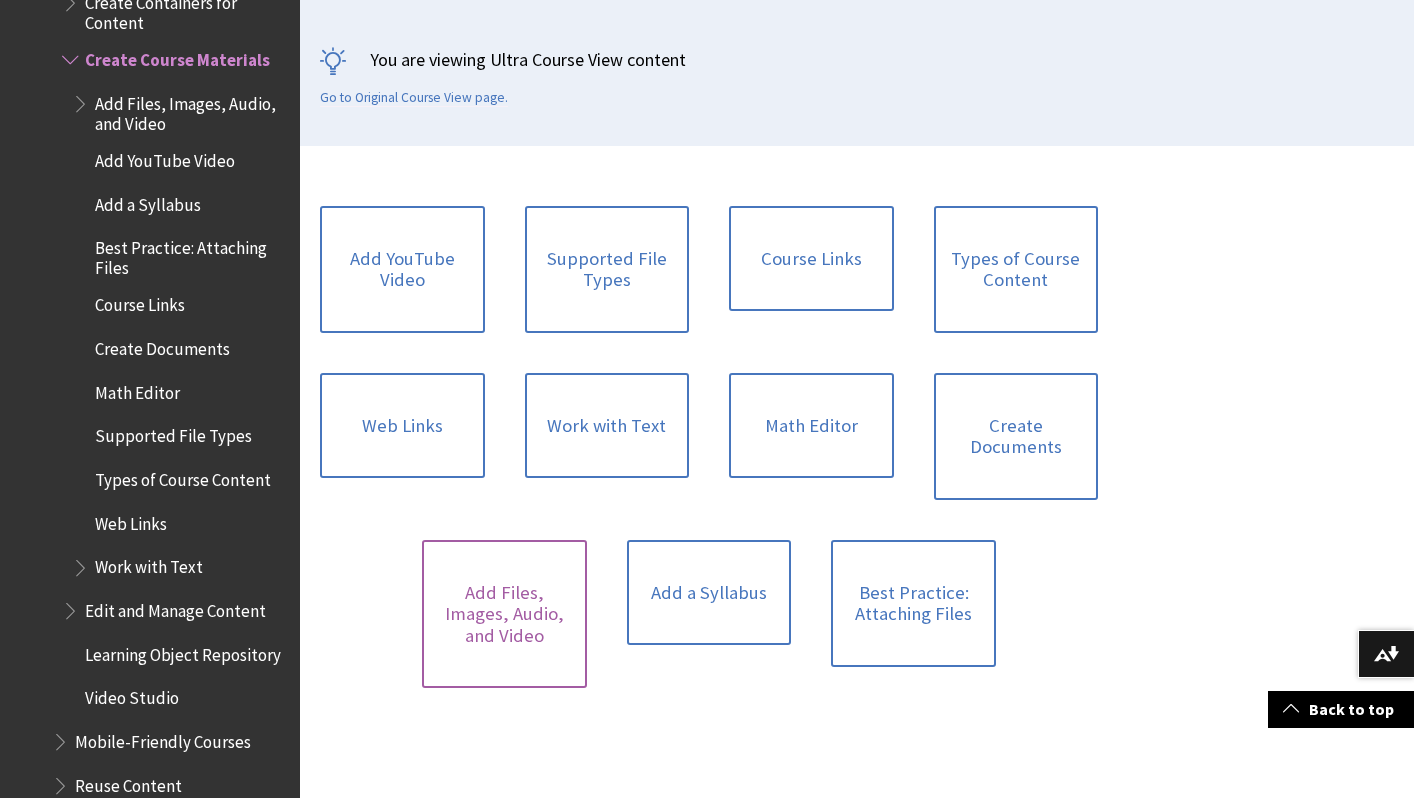 click on "Add Files, Images, Audio, and Video" at bounding box center [504, 614] 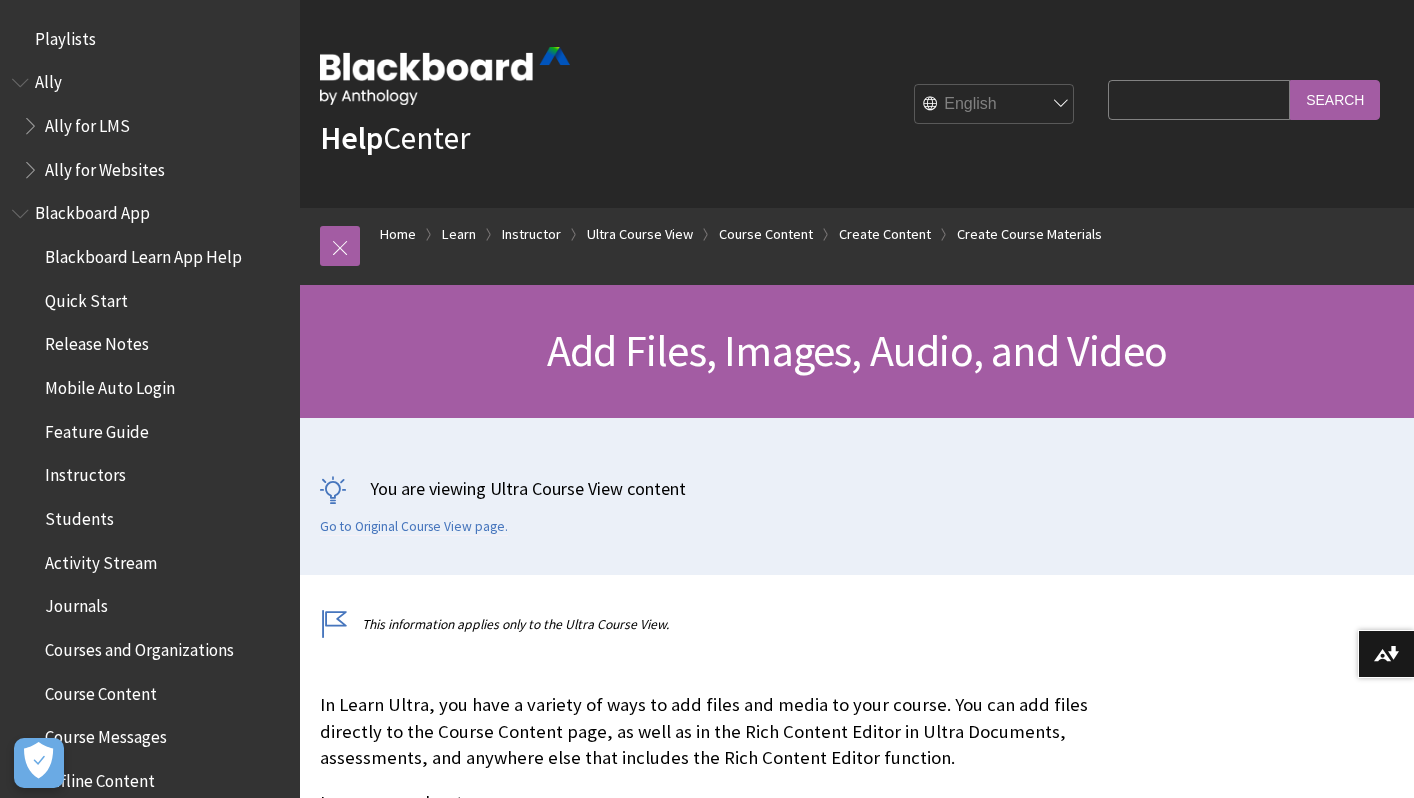 scroll, scrollTop: 184, scrollLeft: 0, axis: vertical 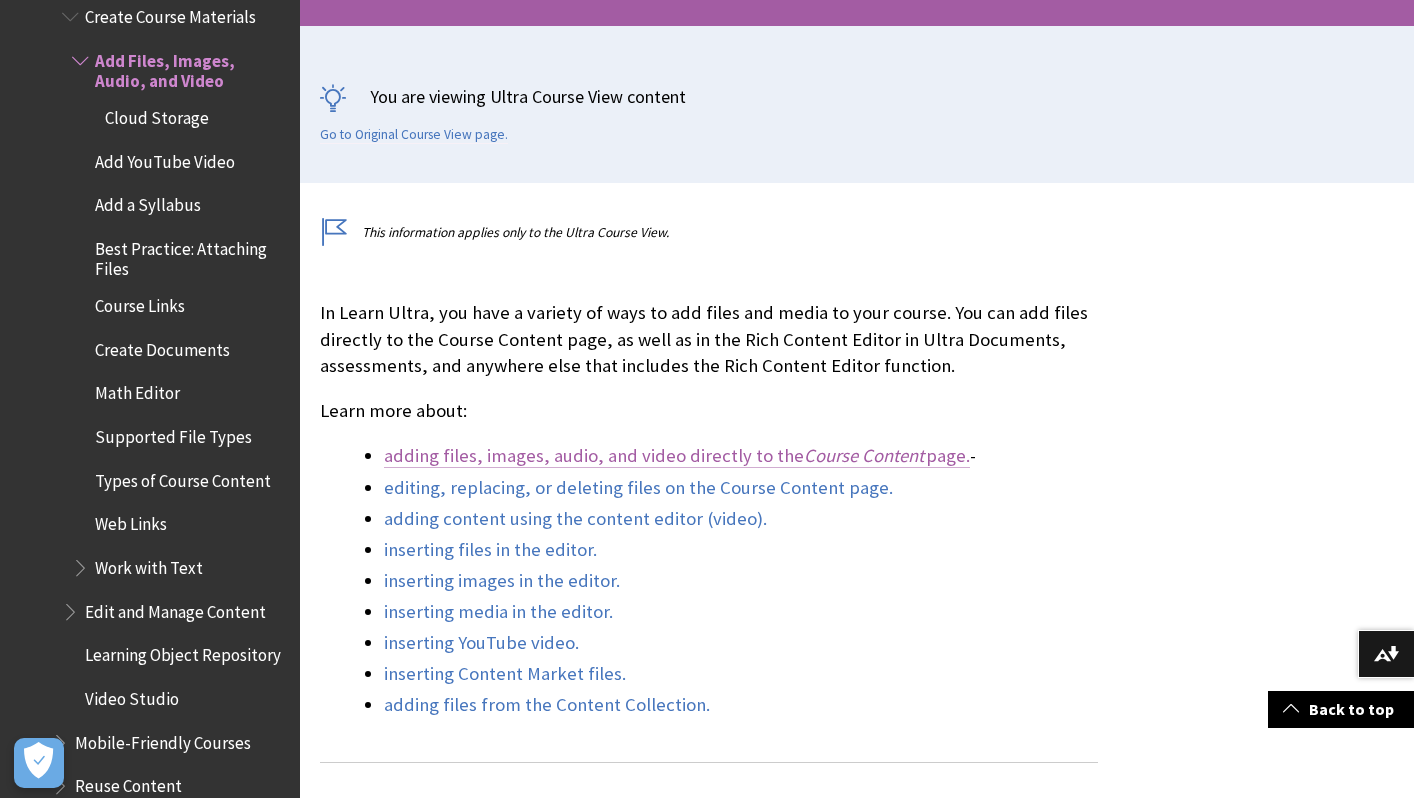click on "adding files, images, audio, and video directly to the  Course Content  page." at bounding box center (677, 456) 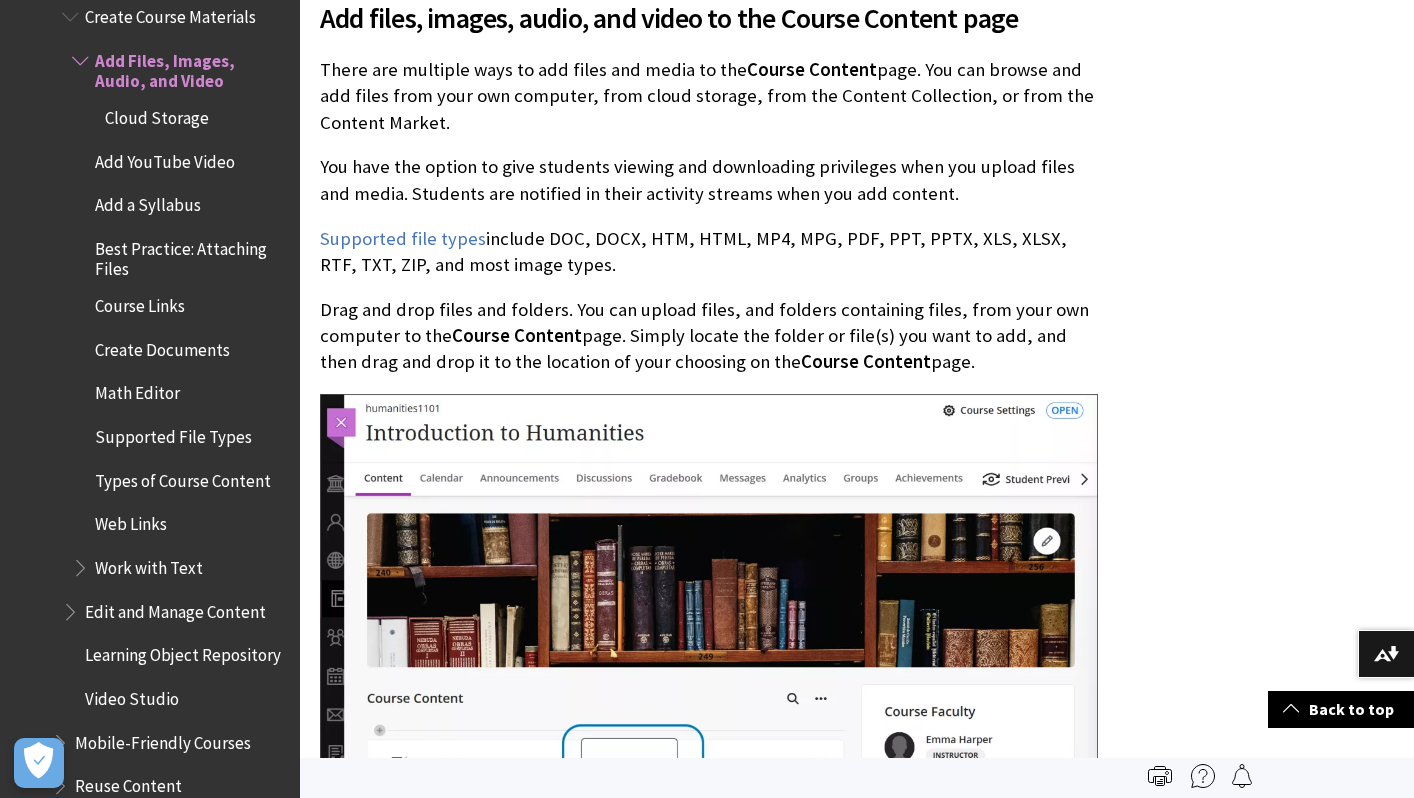 scroll, scrollTop: 1133, scrollLeft: 0, axis: vertical 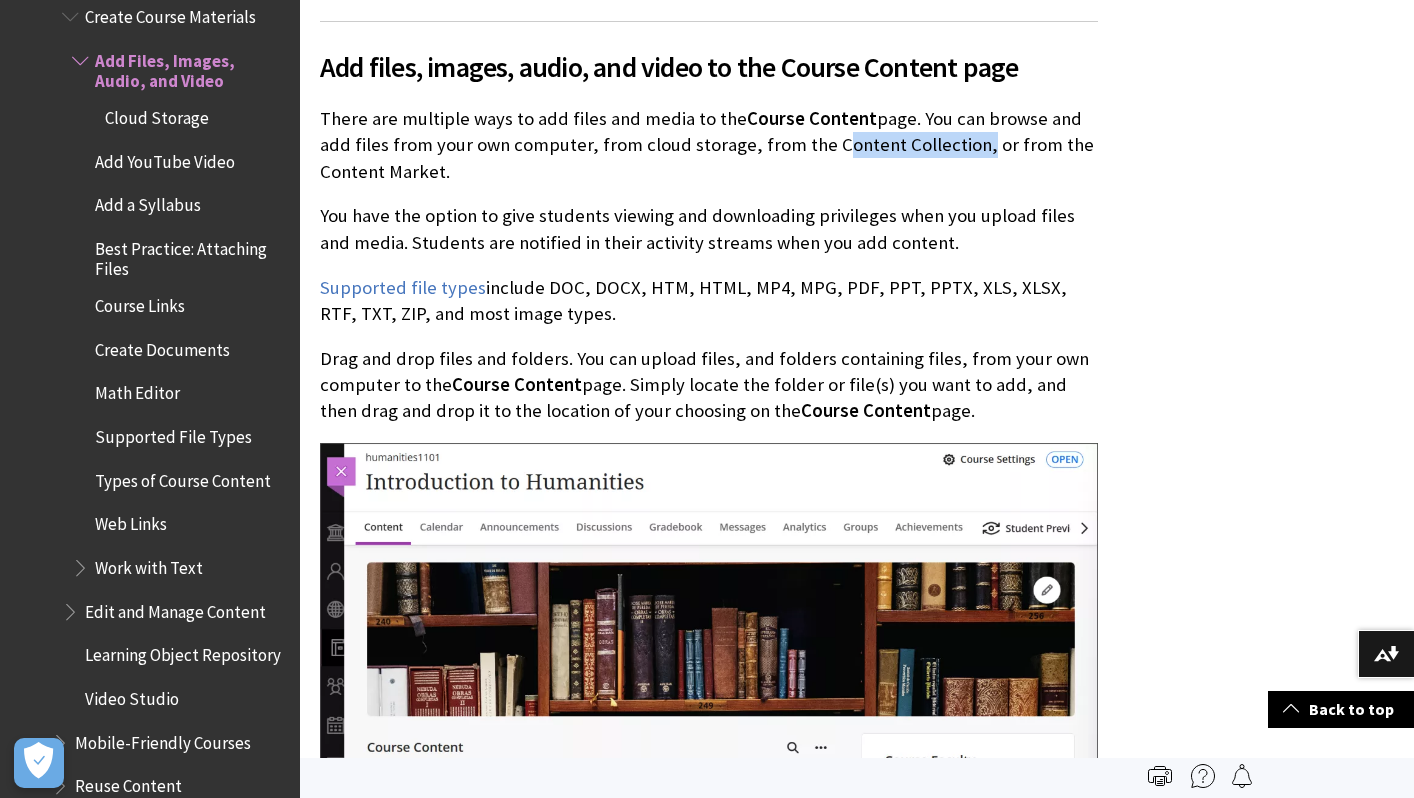 drag, startPoint x: 814, startPoint y: 145, endPoint x: 958, endPoint y: 143, distance: 144.01389 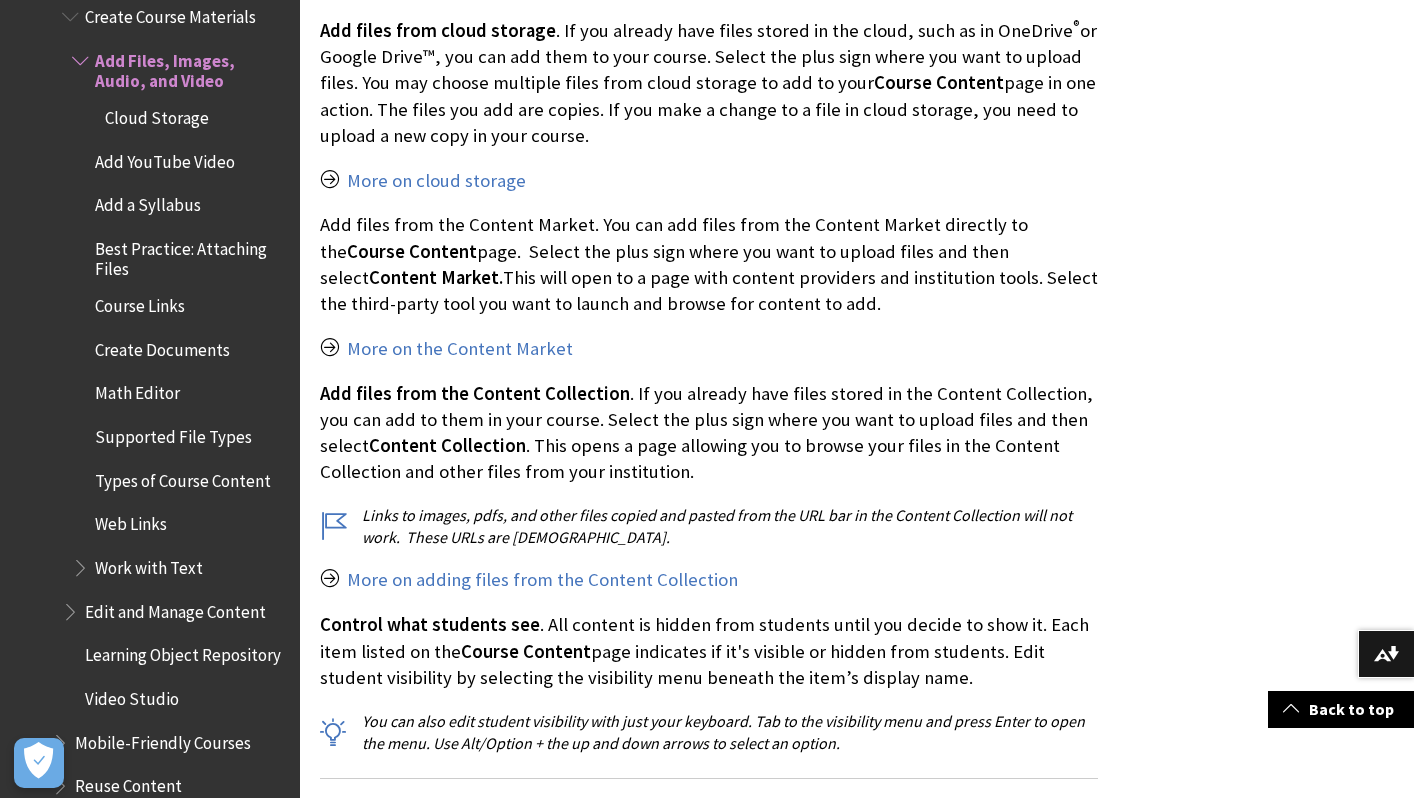 scroll, scrollTop: 3945, scrollLeft: 0, axis: vertical 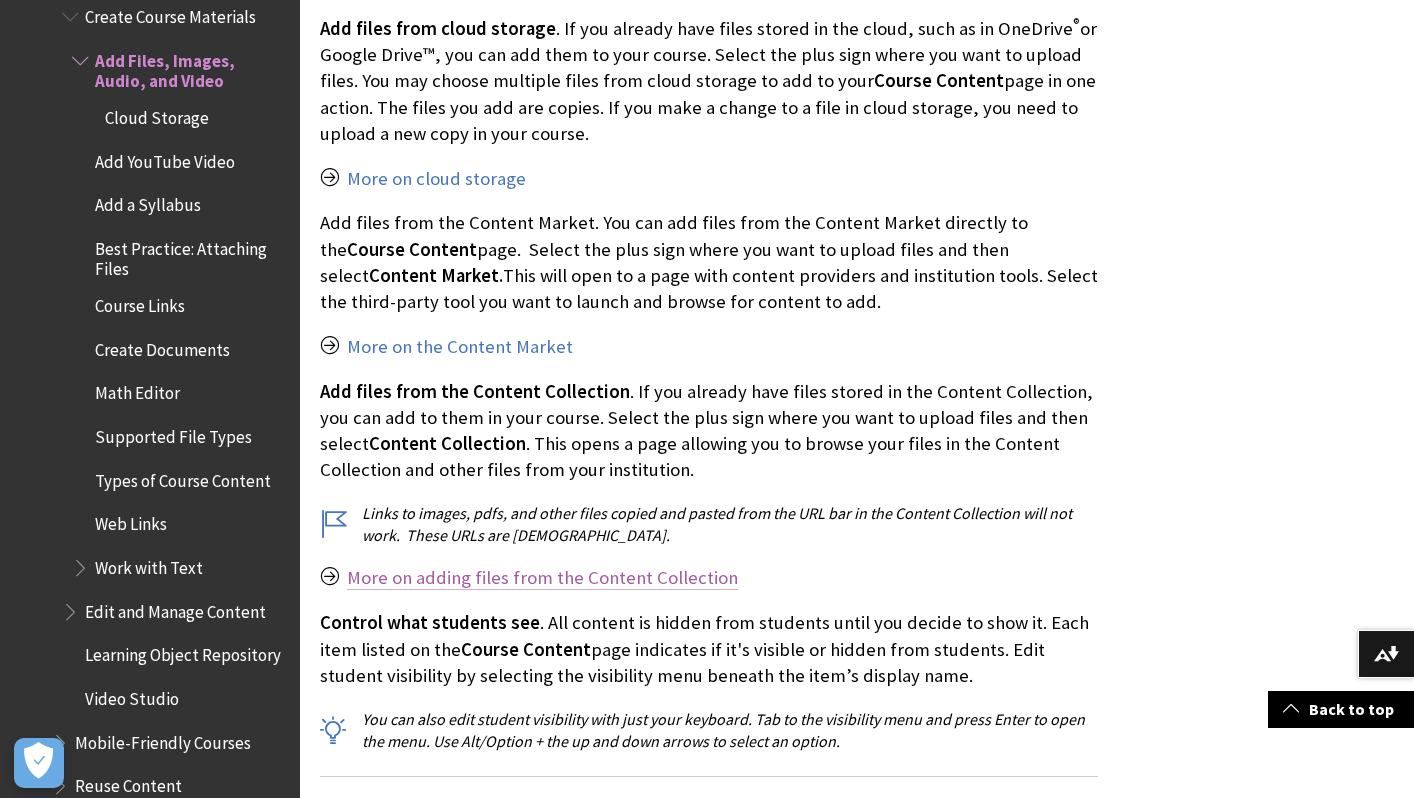 click on "More on adding files from the Content Collection" at bounding box center [542, 578] 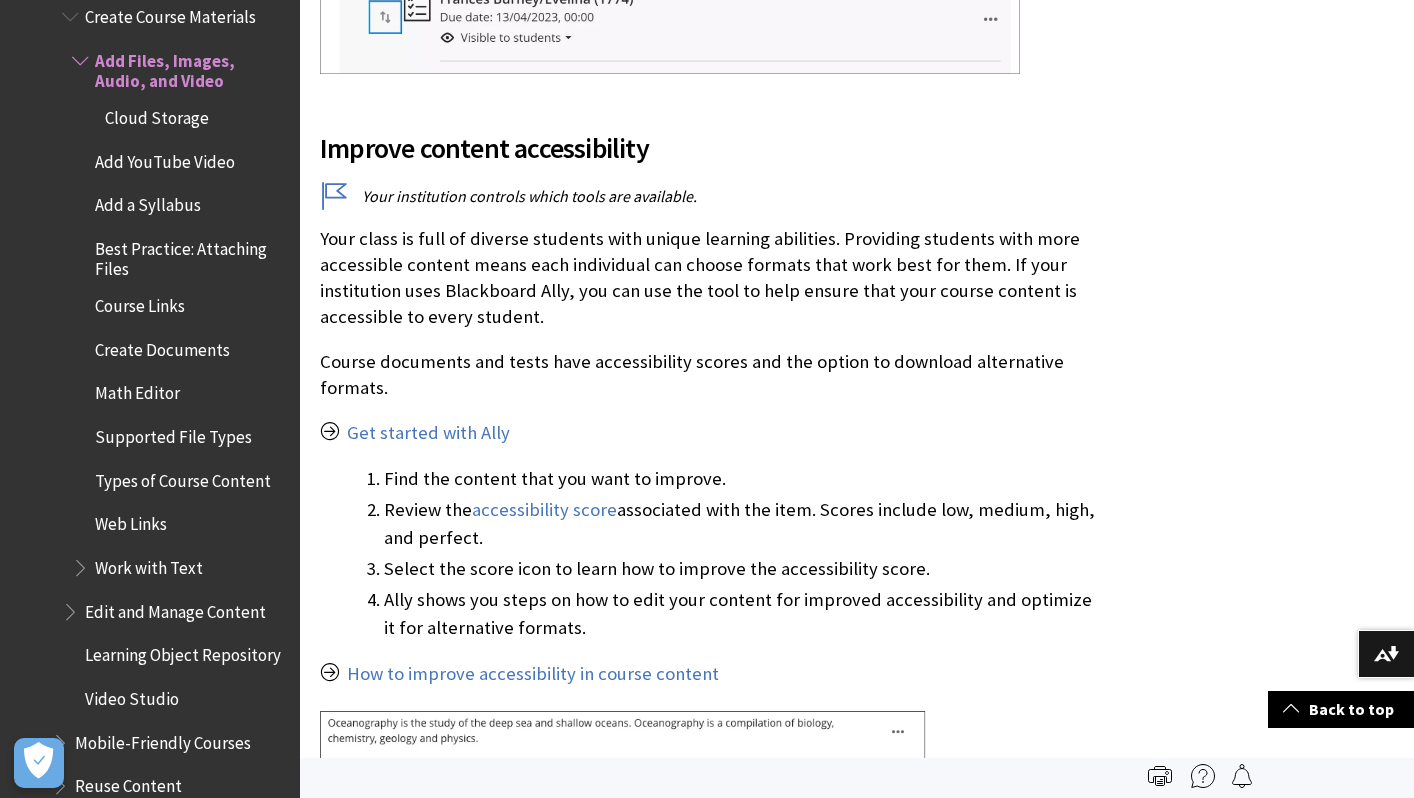scroll, scrollTop: 7213, scrollLeft: 0, axis: vertical 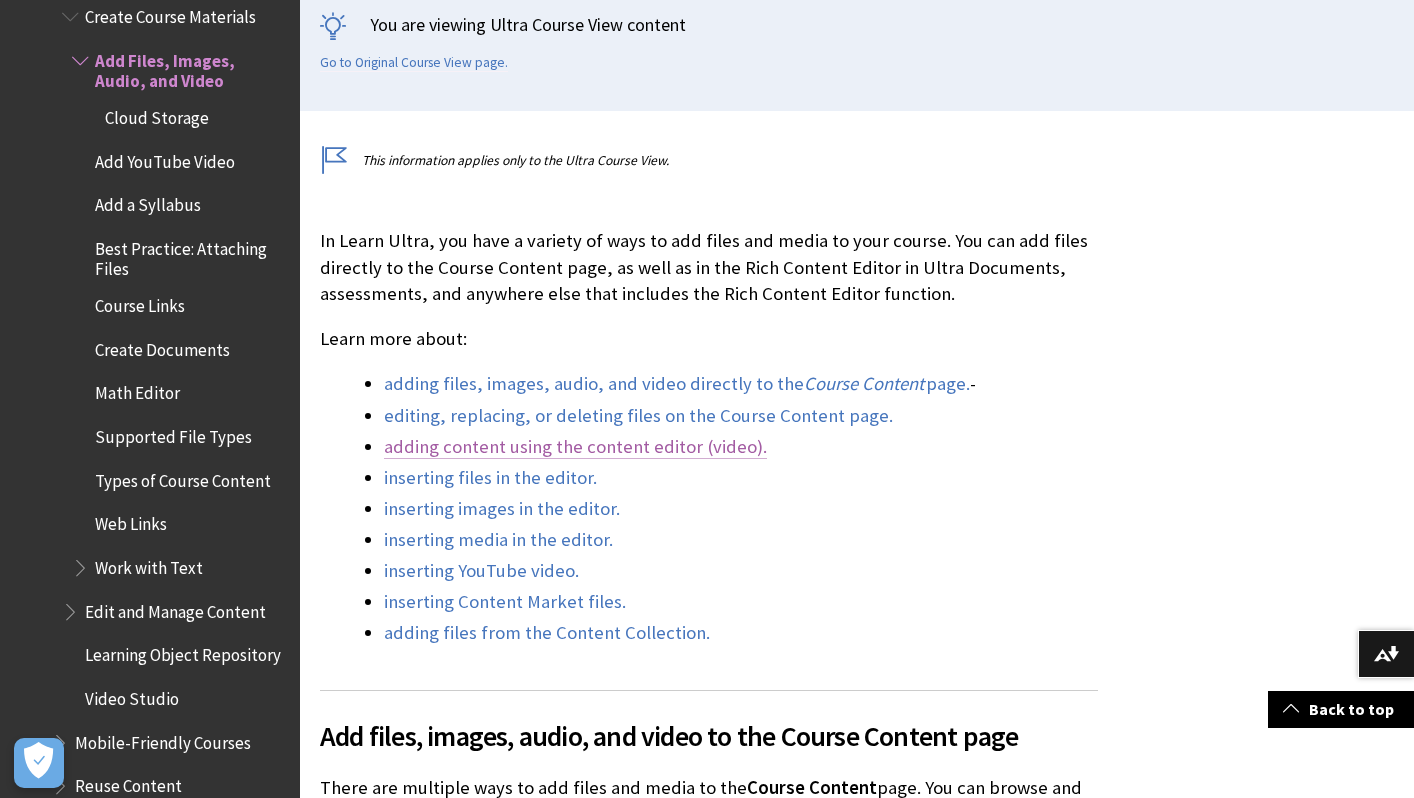 click on "adding content using the content editor (video)." at bounding box center (575, 447) 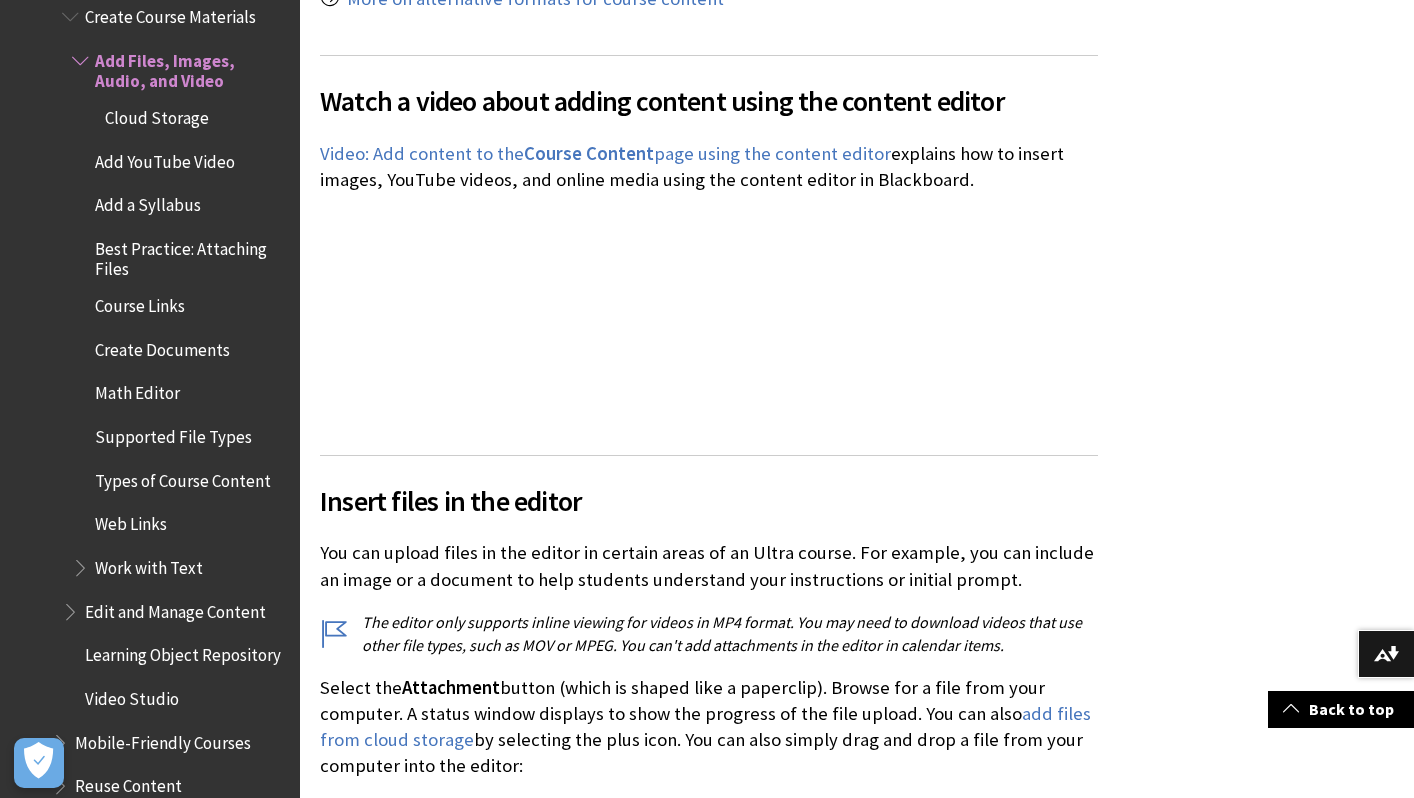 click on "Watch a video about adding content using the content editor The following narrated video provides a visual and auditory representation of some of the information included on this page. For a detailed description of what is portrayed in the video,  open the video on Vimeo , navigate to  More actions , and select  Open transcript .  Video: Add content to the  Course Content  page using the content editor  explains how to insert images, YouTube videos, and online media using the content editor in Blackboard." at bounding box center (709, 243) 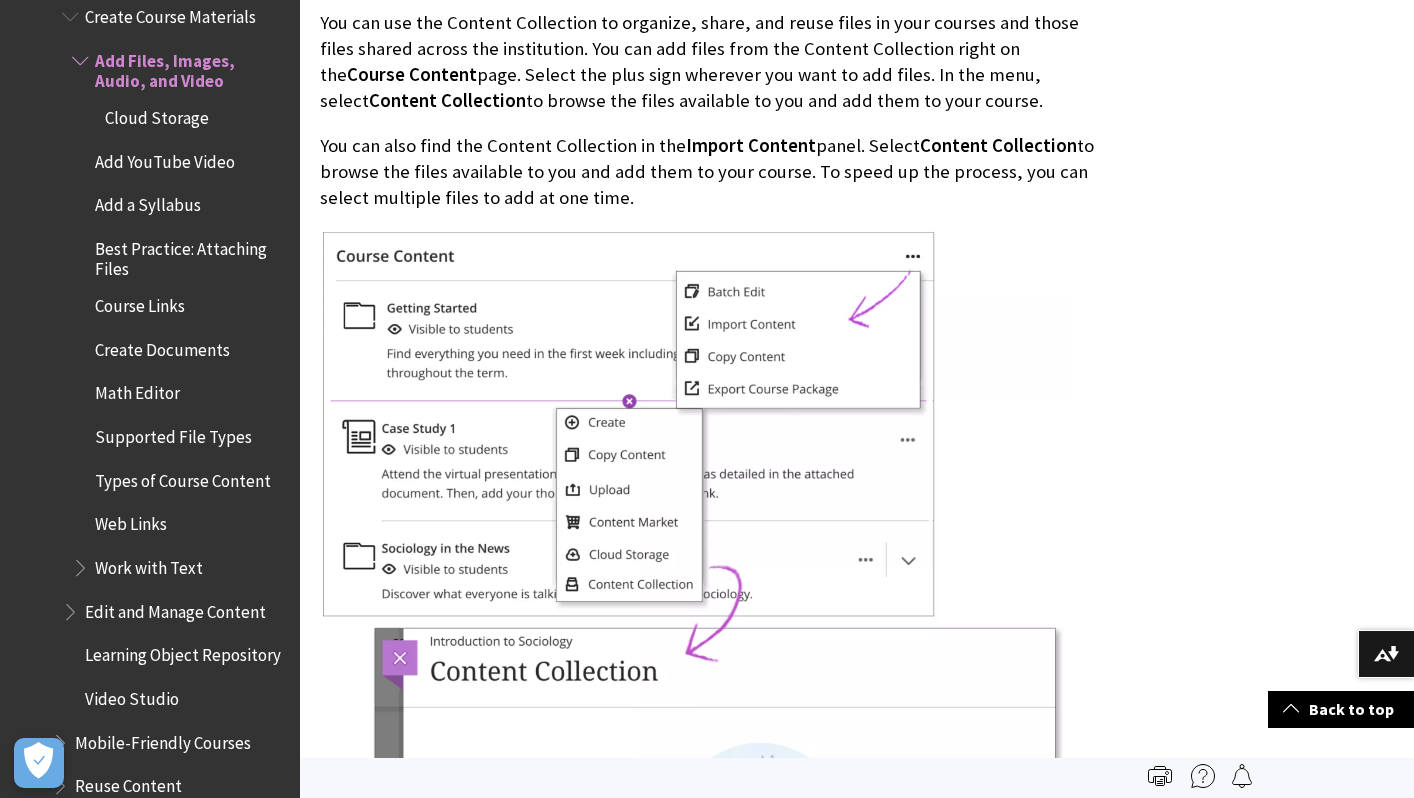 scroll, scrollTop: 19929, scrollLeft: 0, axis: vertical 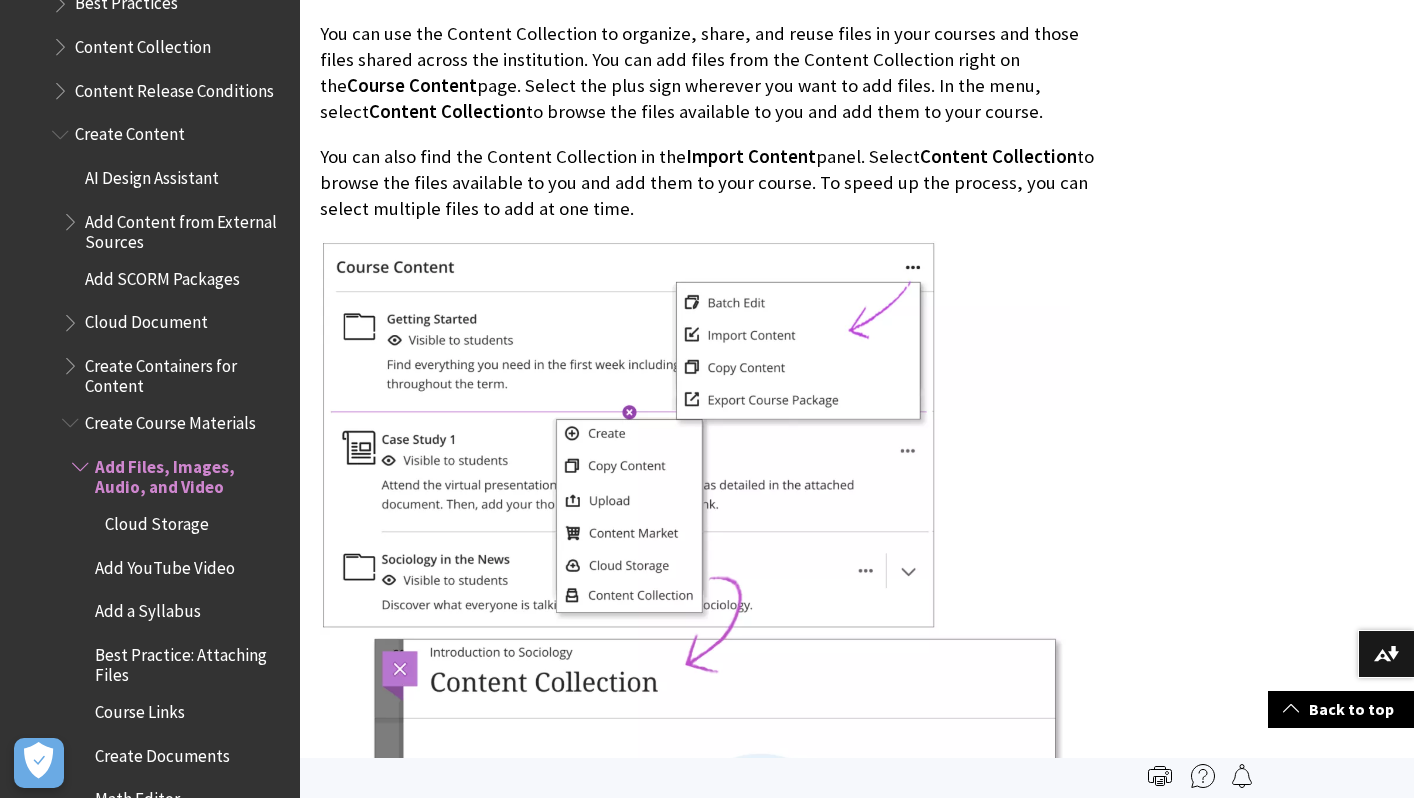 click at bounding box center (82, 462) 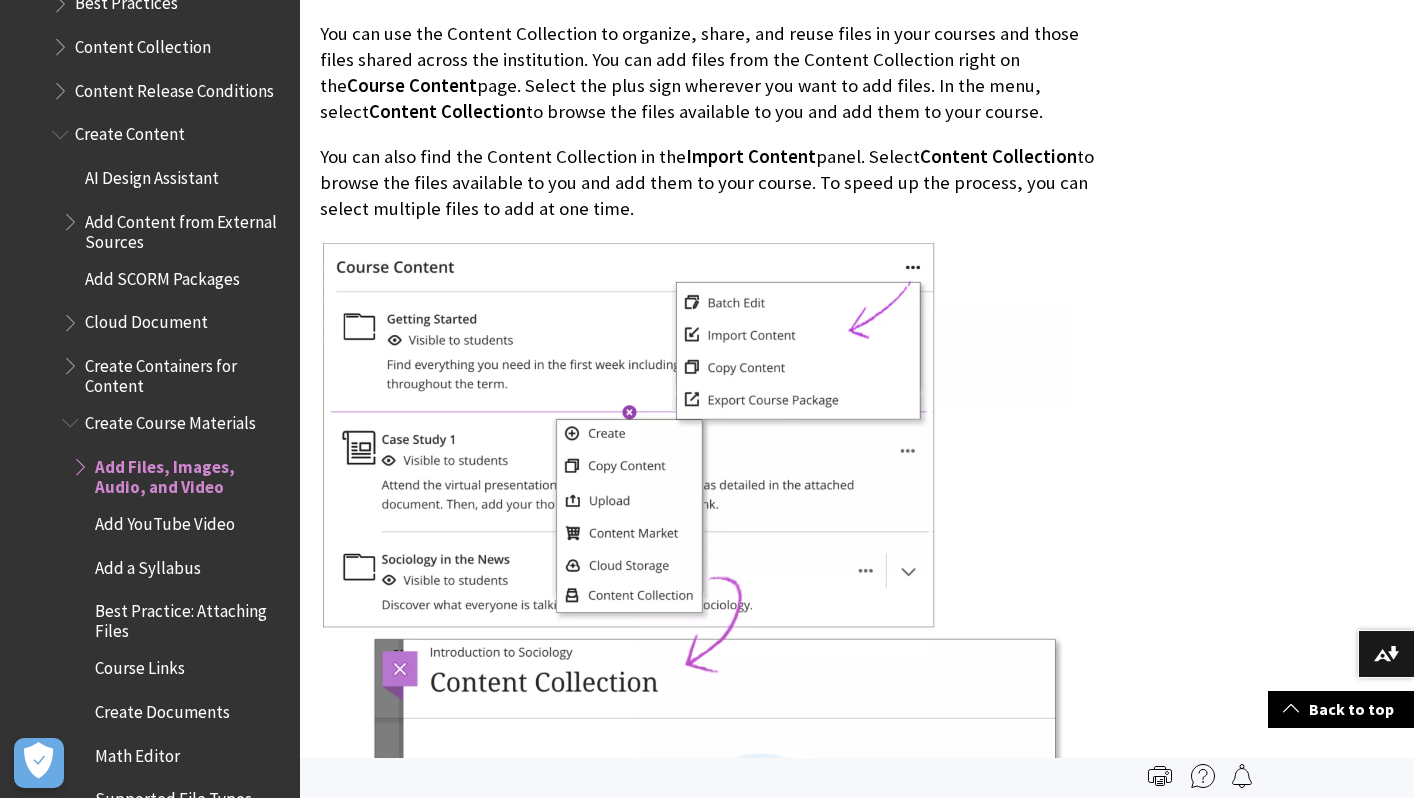 click on "Create Course Materials" at bounding box center [175, 423] 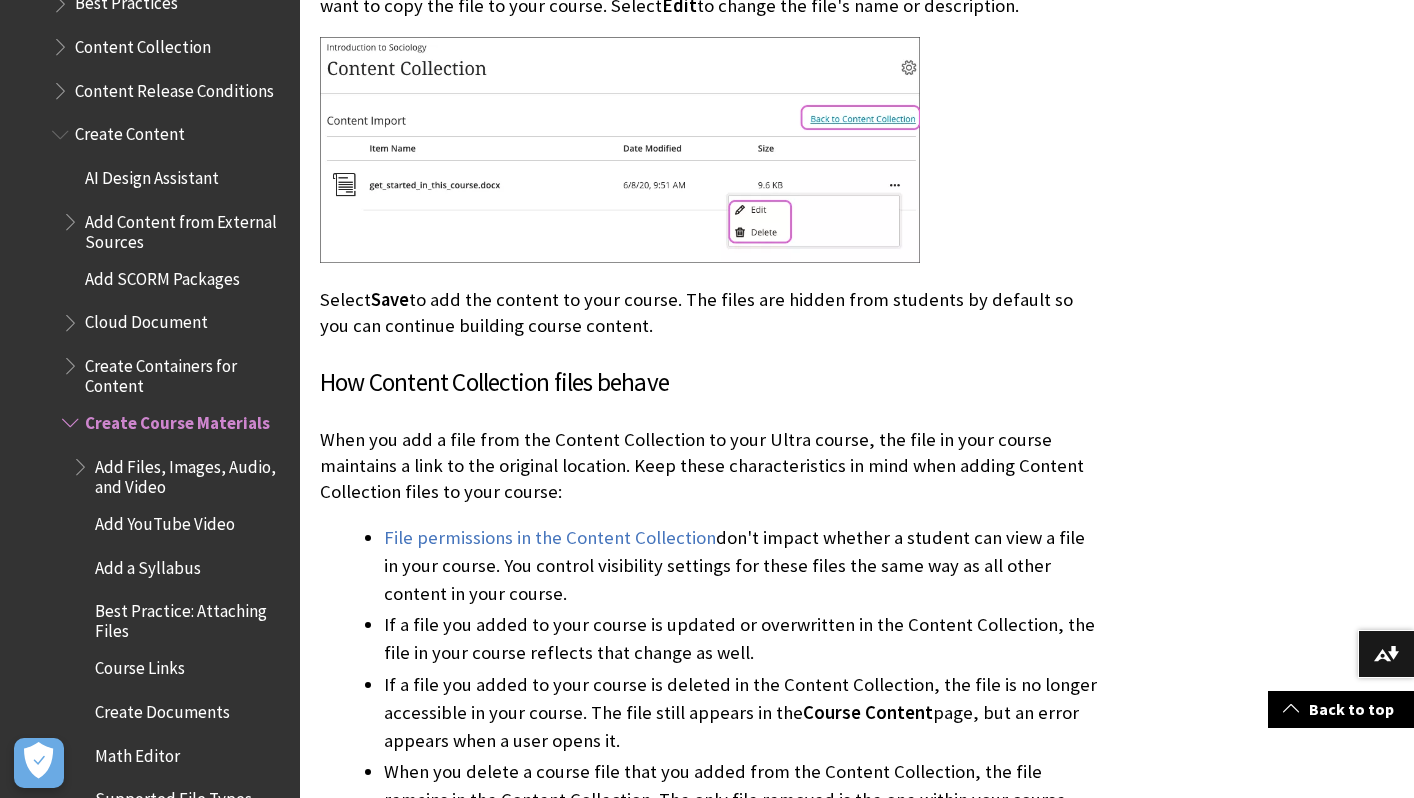 scroll, scrollTop: 21758, scrollLeft: 0, axis: vertical 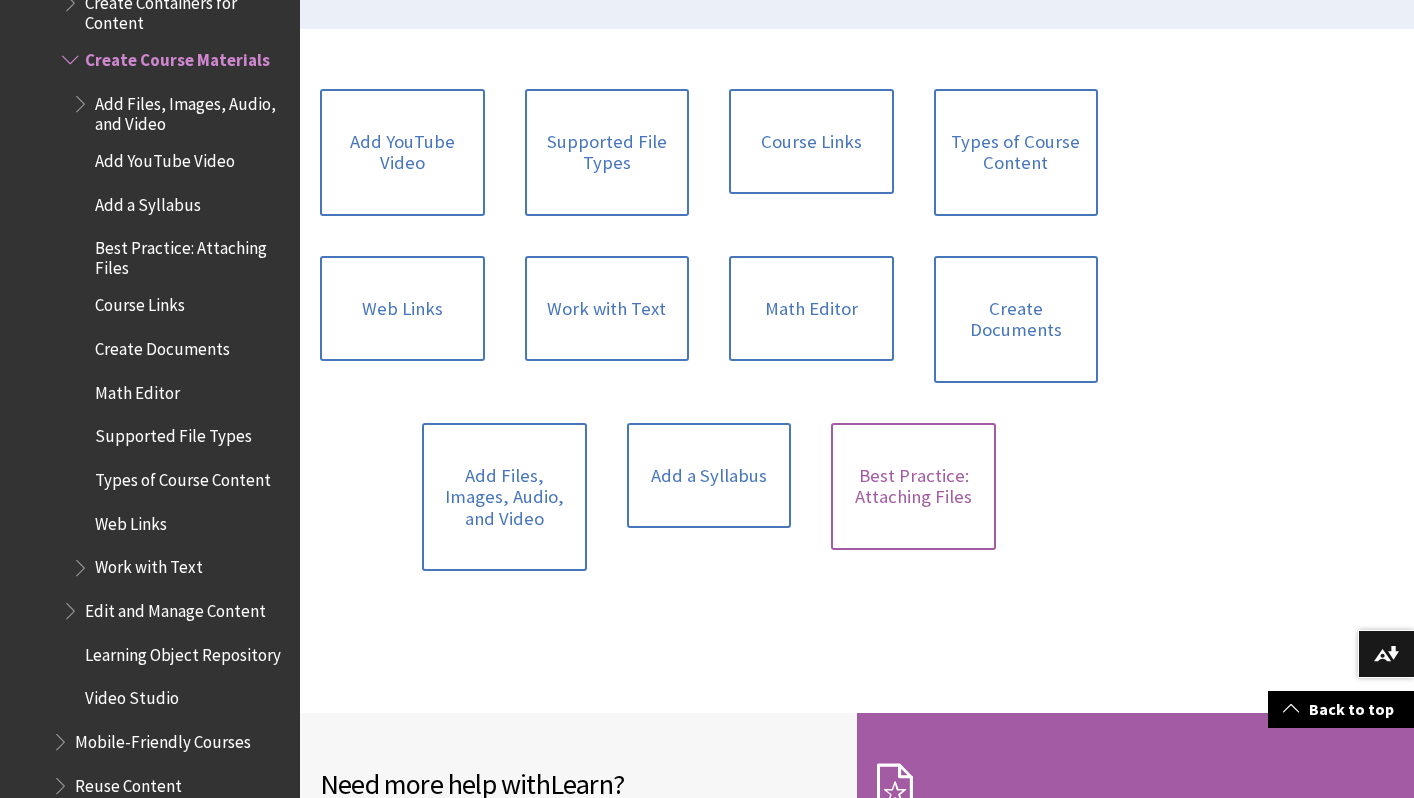 click on "Best Practice: Attaching Files" at bounding box center [913, 486] 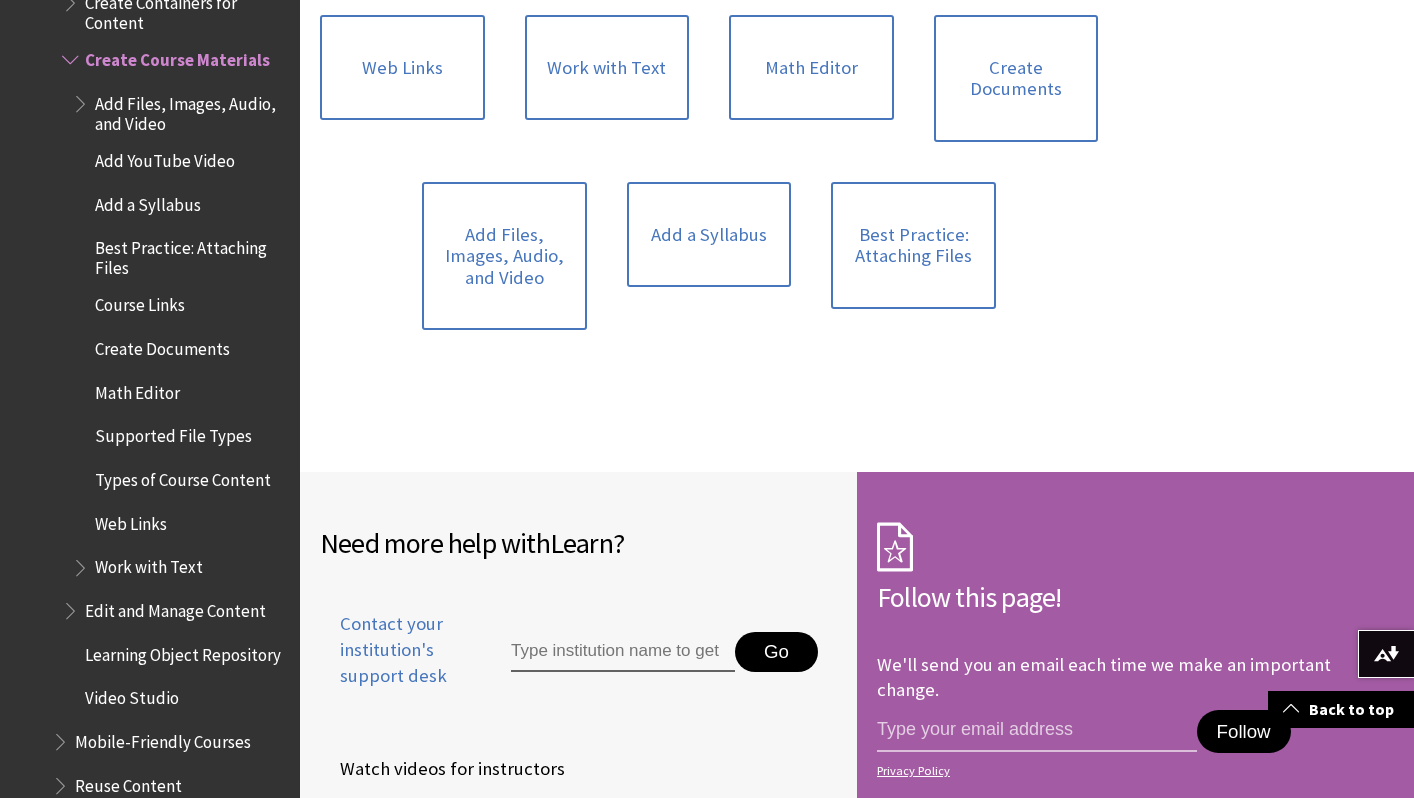 scroll, scrollTop: 785, scrollLeft: 0, axis: vertical 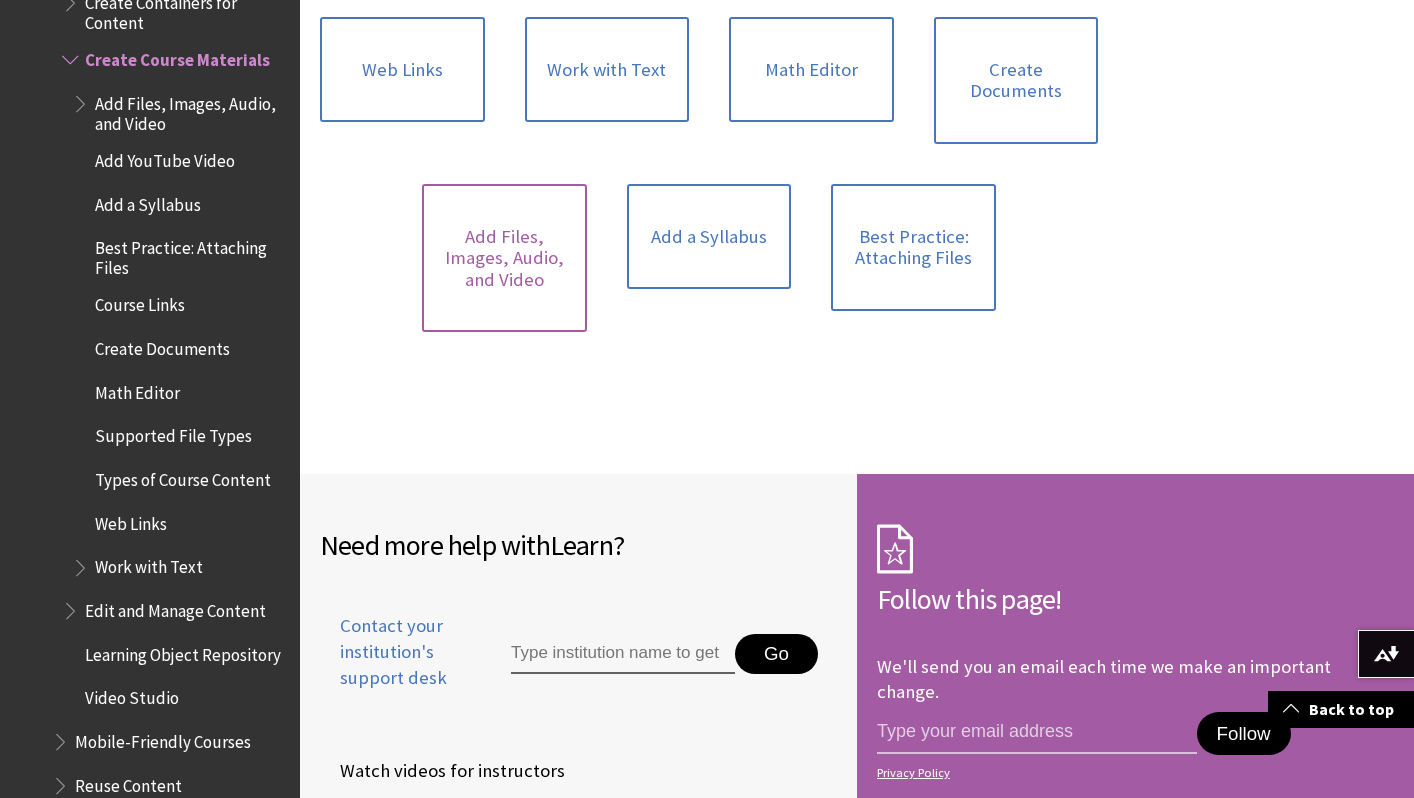 click on "Add Files, Images, Audio, and Video" at bounding box center [504, 258] 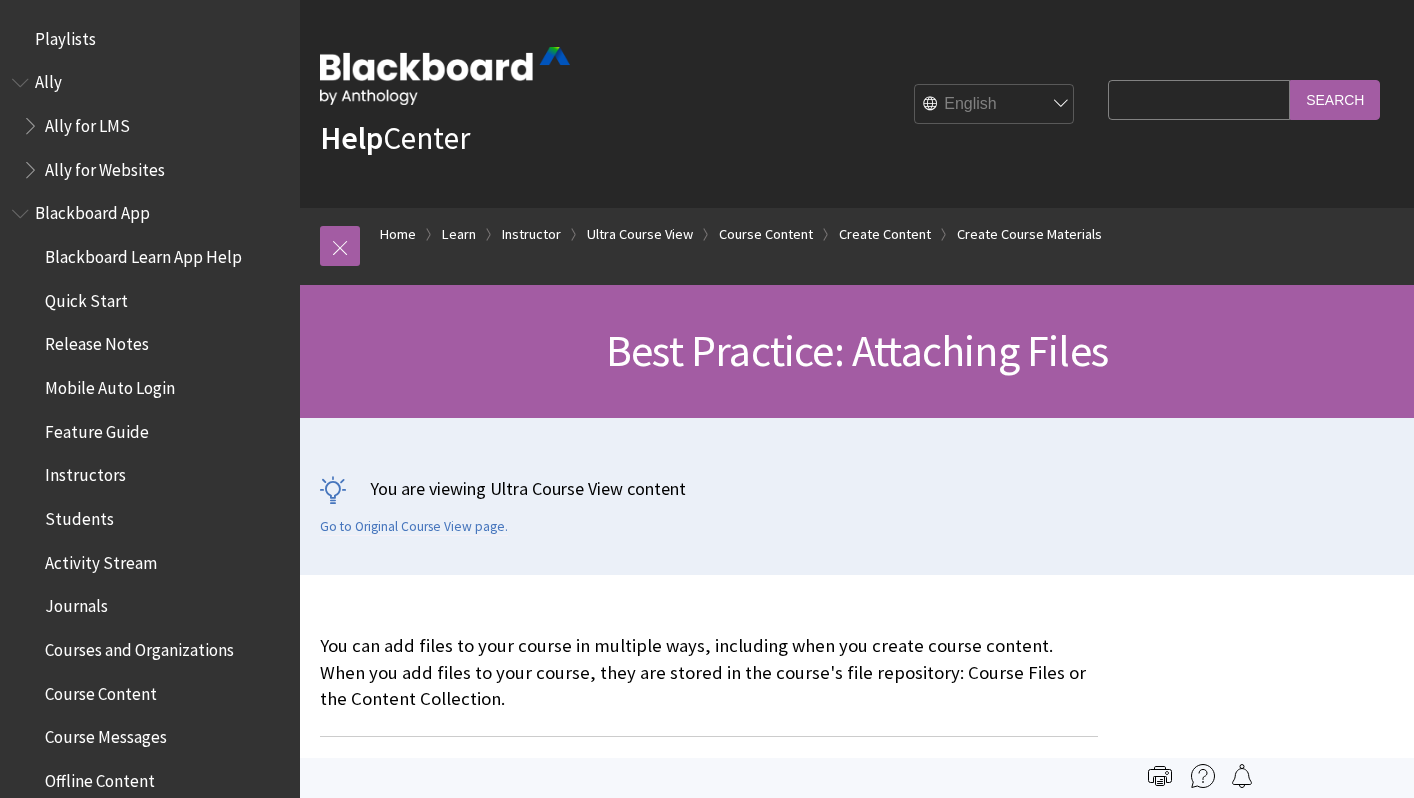 scroll, scrollTop: 0, scrollLeft: 0, axis: both 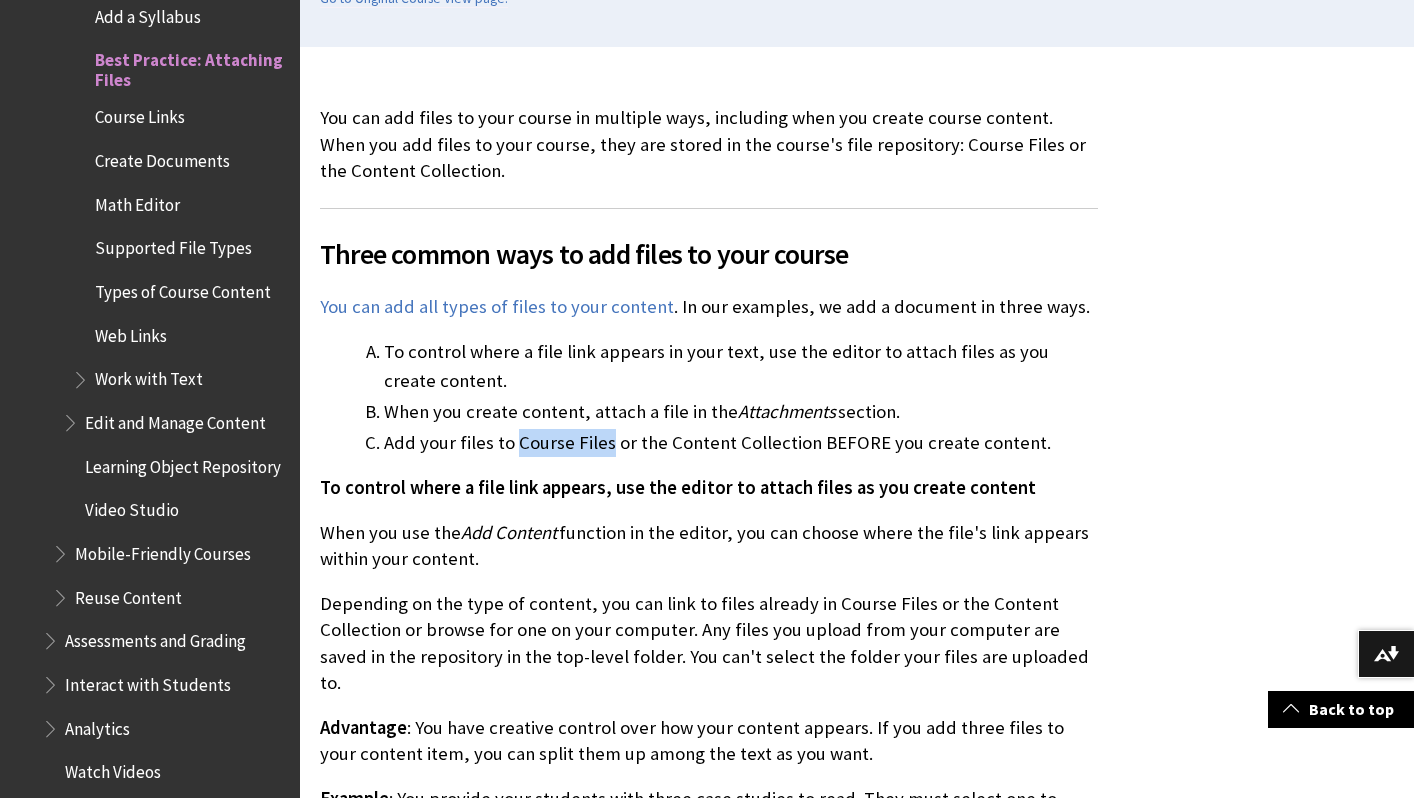 drag, startPoint x: 514, startPoint y: 443, endPoint x: 607, endPoint y: 443, distance: 93 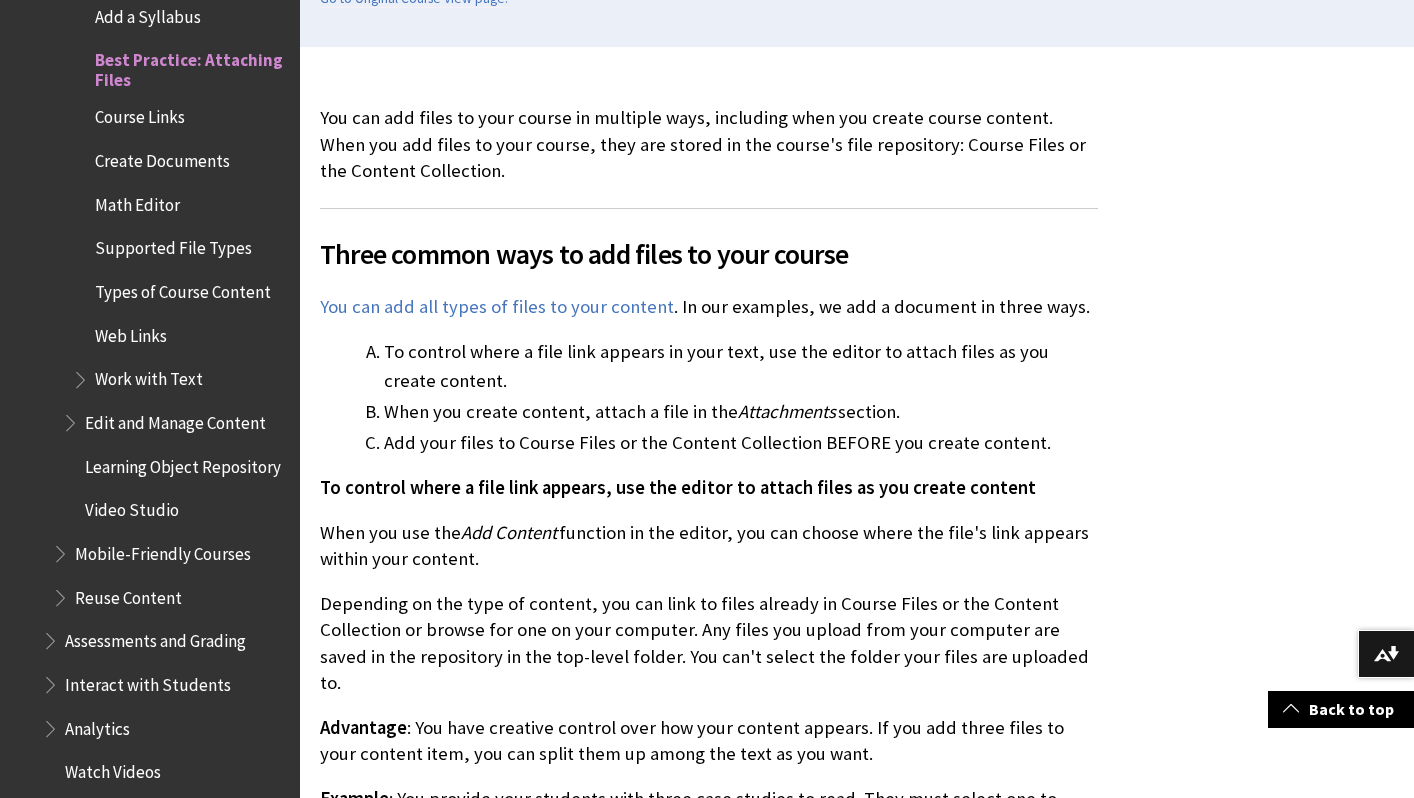 click on "Three common ways to add files to your course" at bounding box center [709, 254] 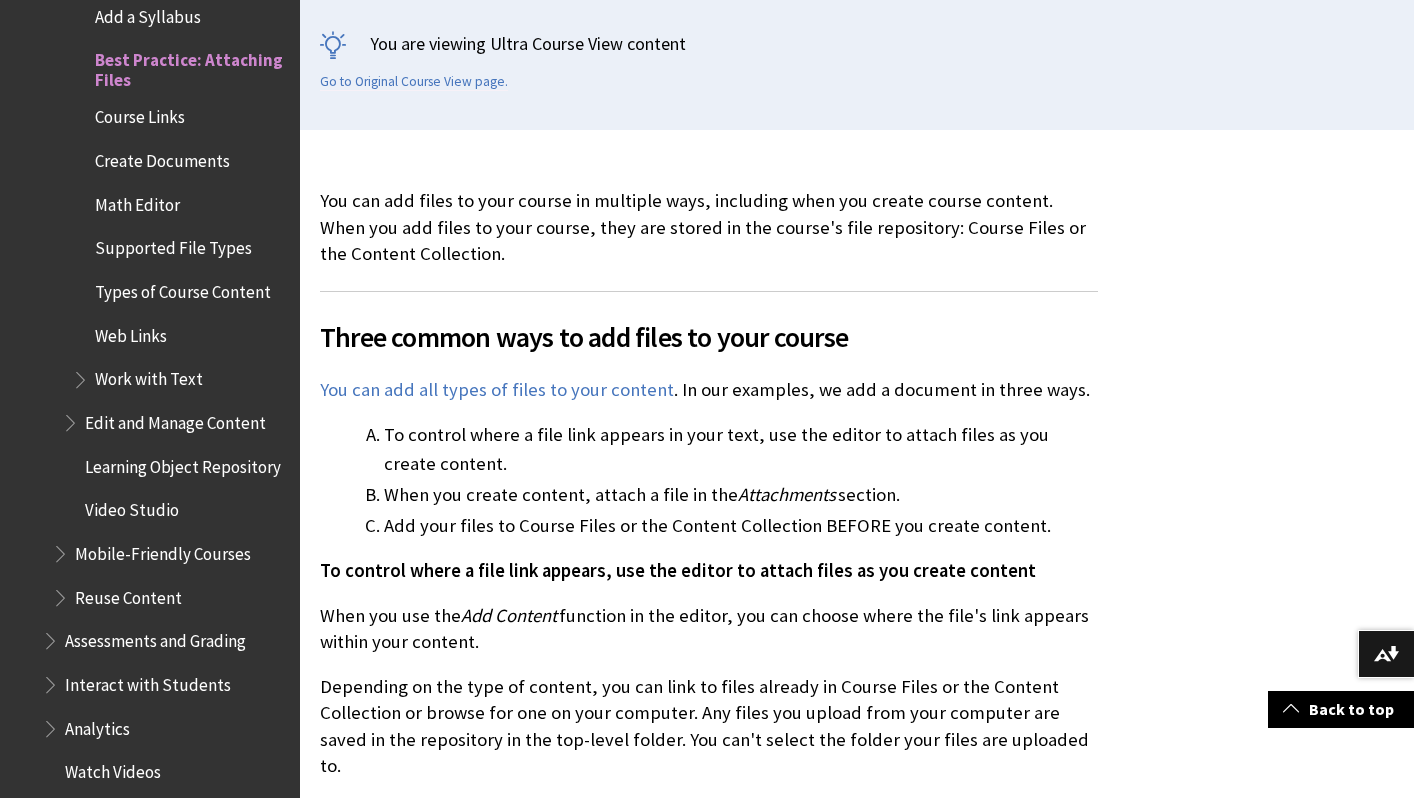 scroll, scrollTop: 442, scrollLeft: 0, axis: vertical 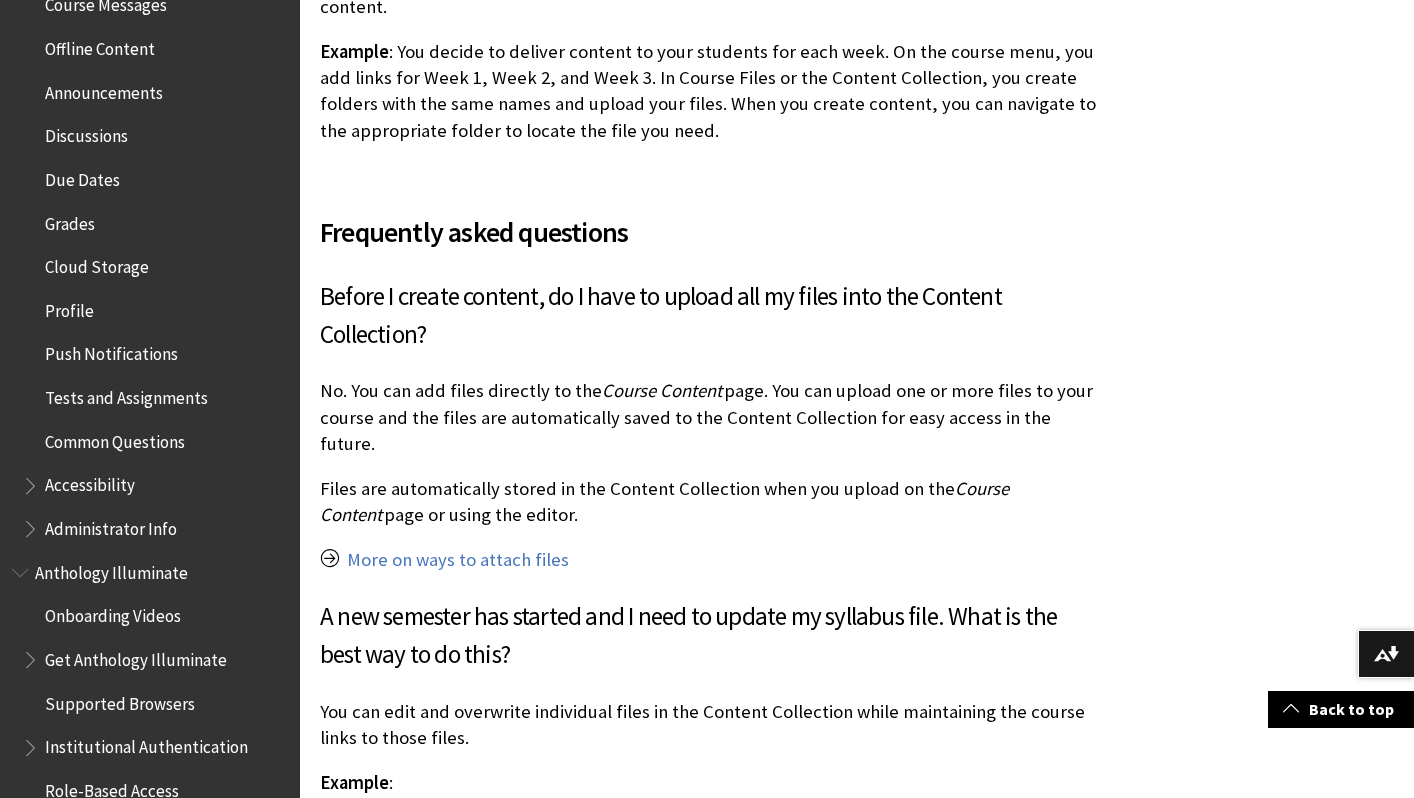 click on "Cloud Storage" at bounding box center (97, 263) 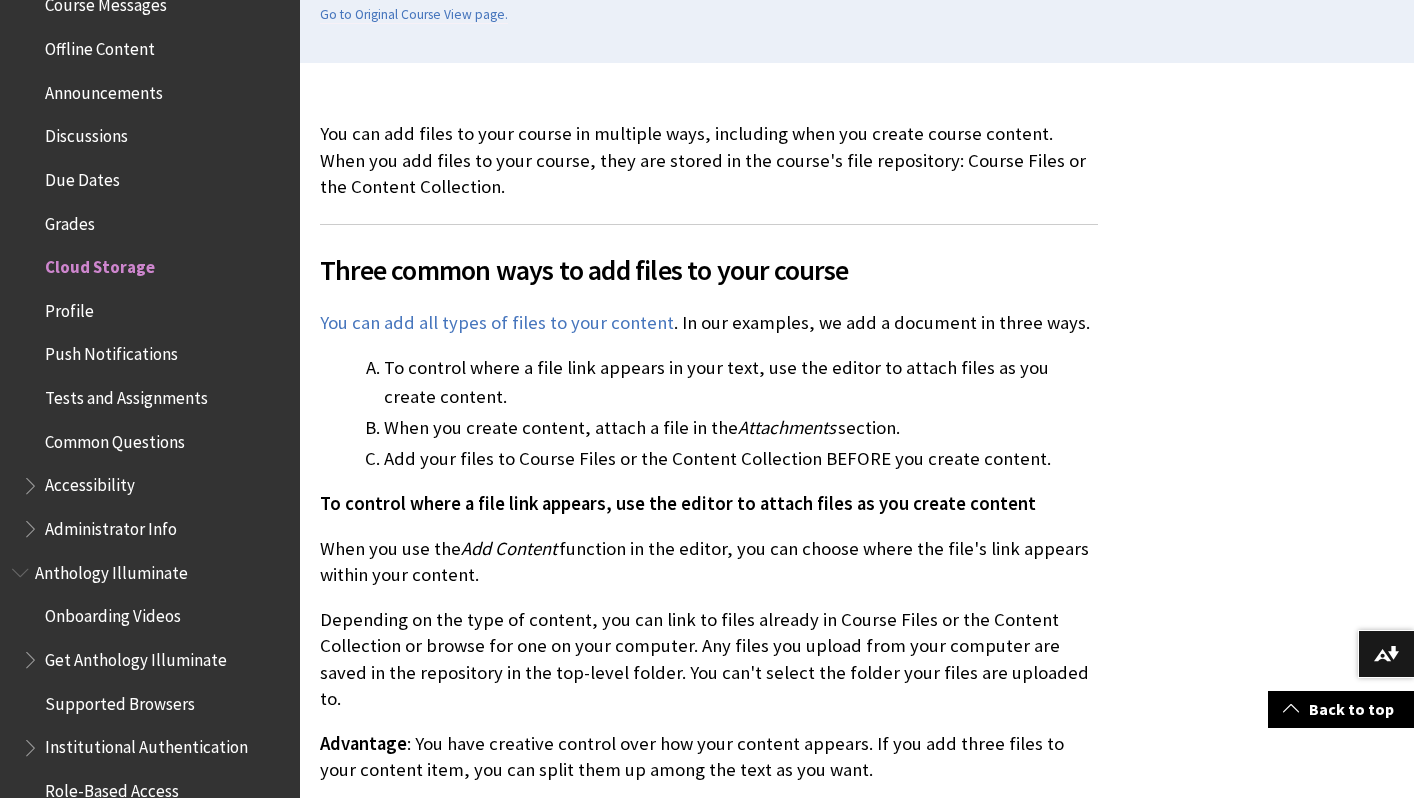 scroll, scrollTop: 596, scrollLeft: 0, axis: vertical 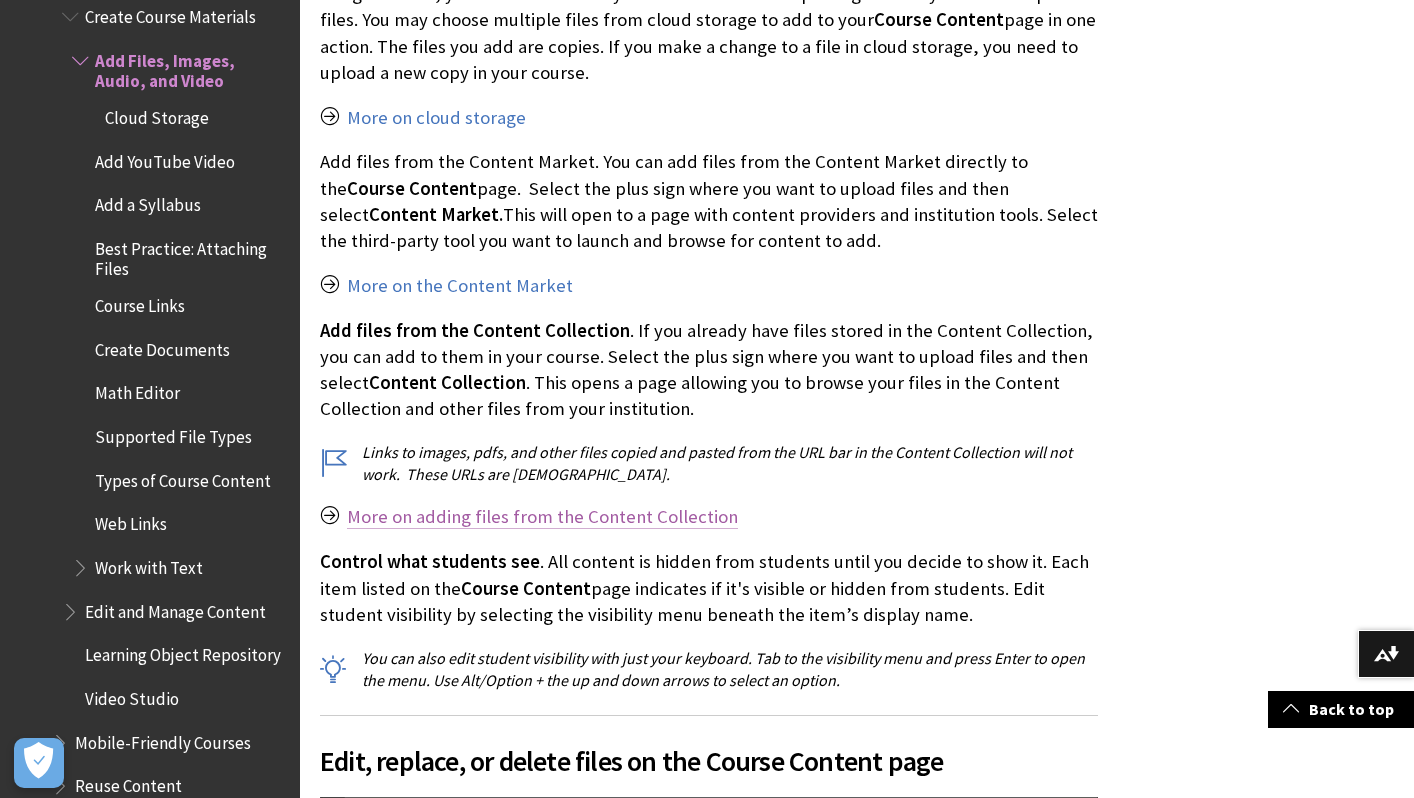 click on "More on adding files from the Content Collection" at bounding box center (542, 517) 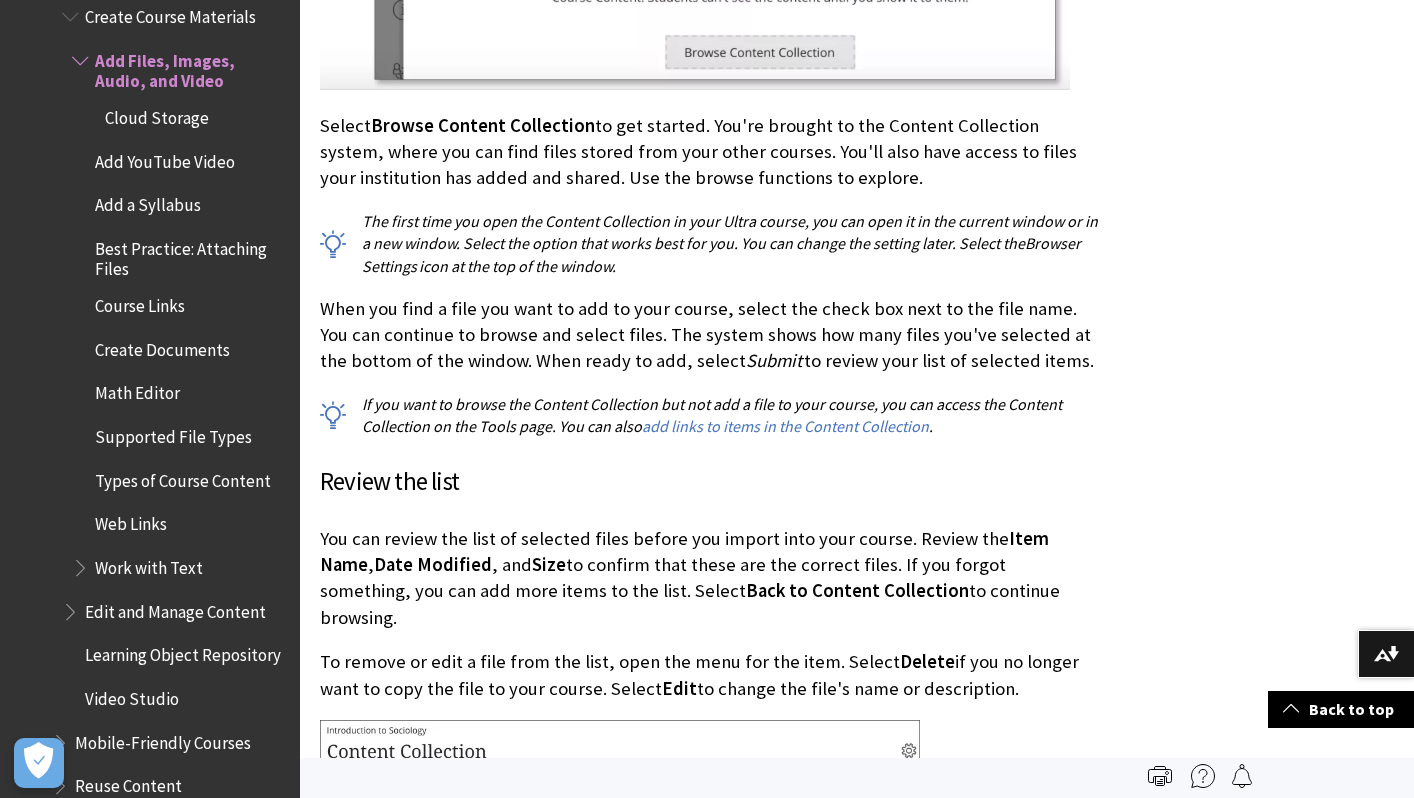 scroll, scrollTop: 19985, scrollLeft: 0, axis: vertical 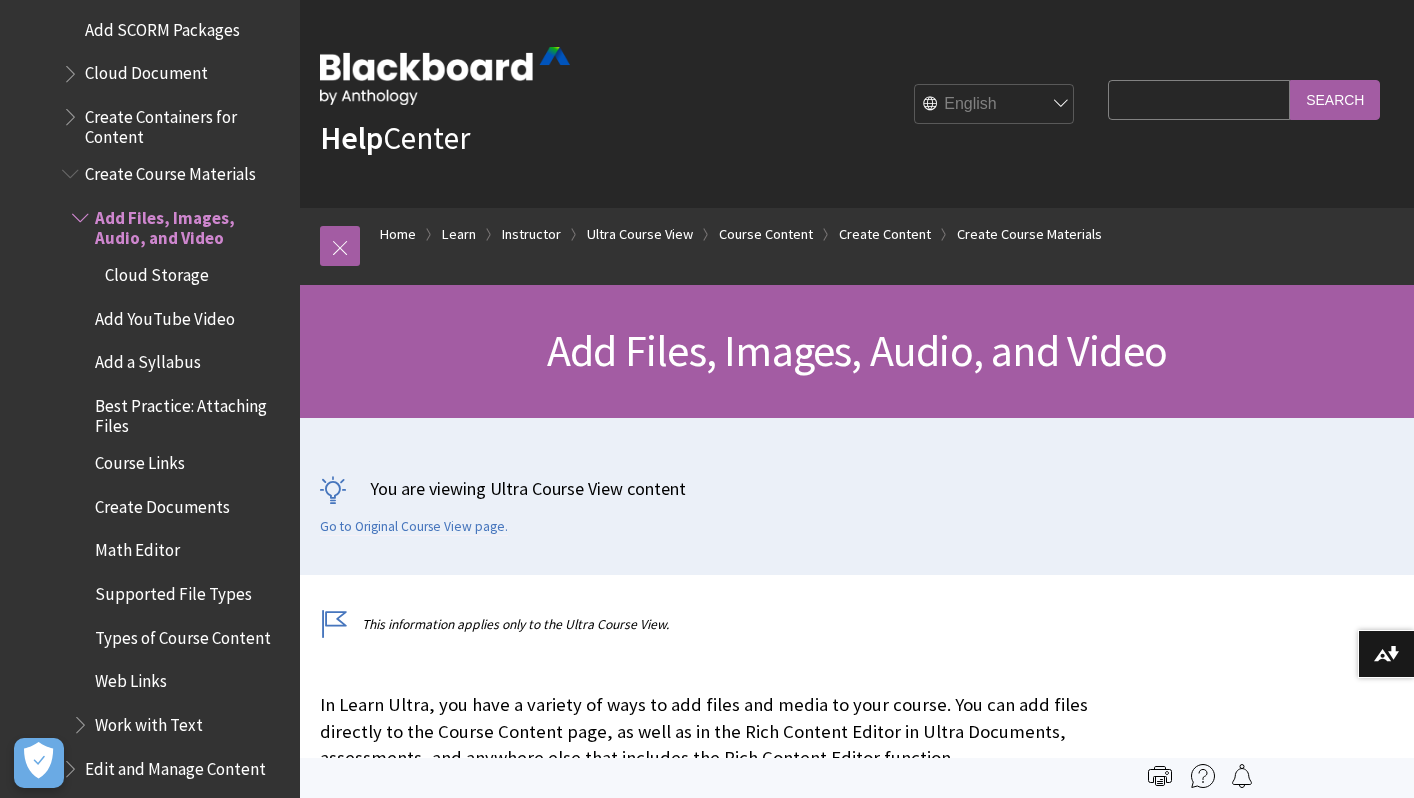 click at bounding box center (82, 213) 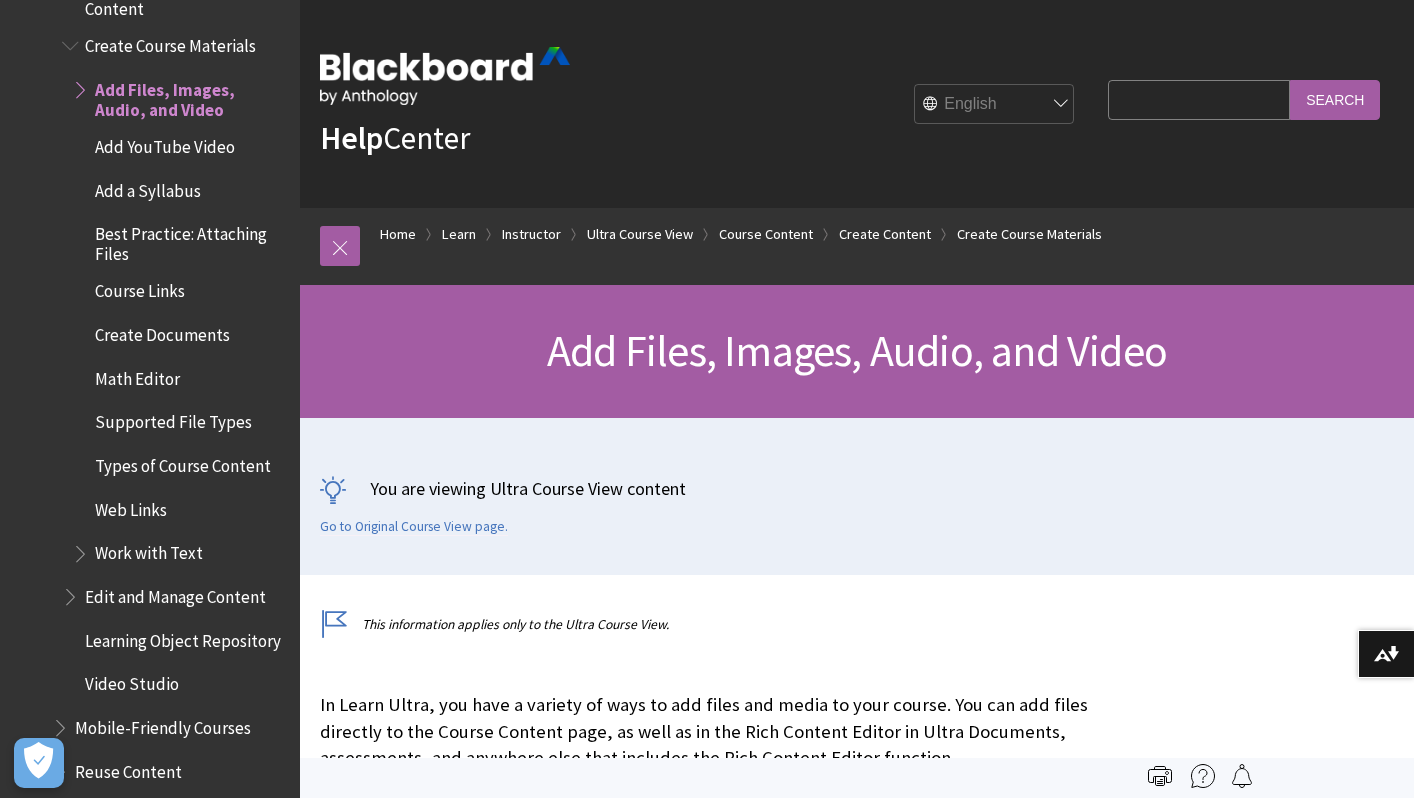 scroll, scrollTop: 3318, scrollLeft: 0, axis: vertical 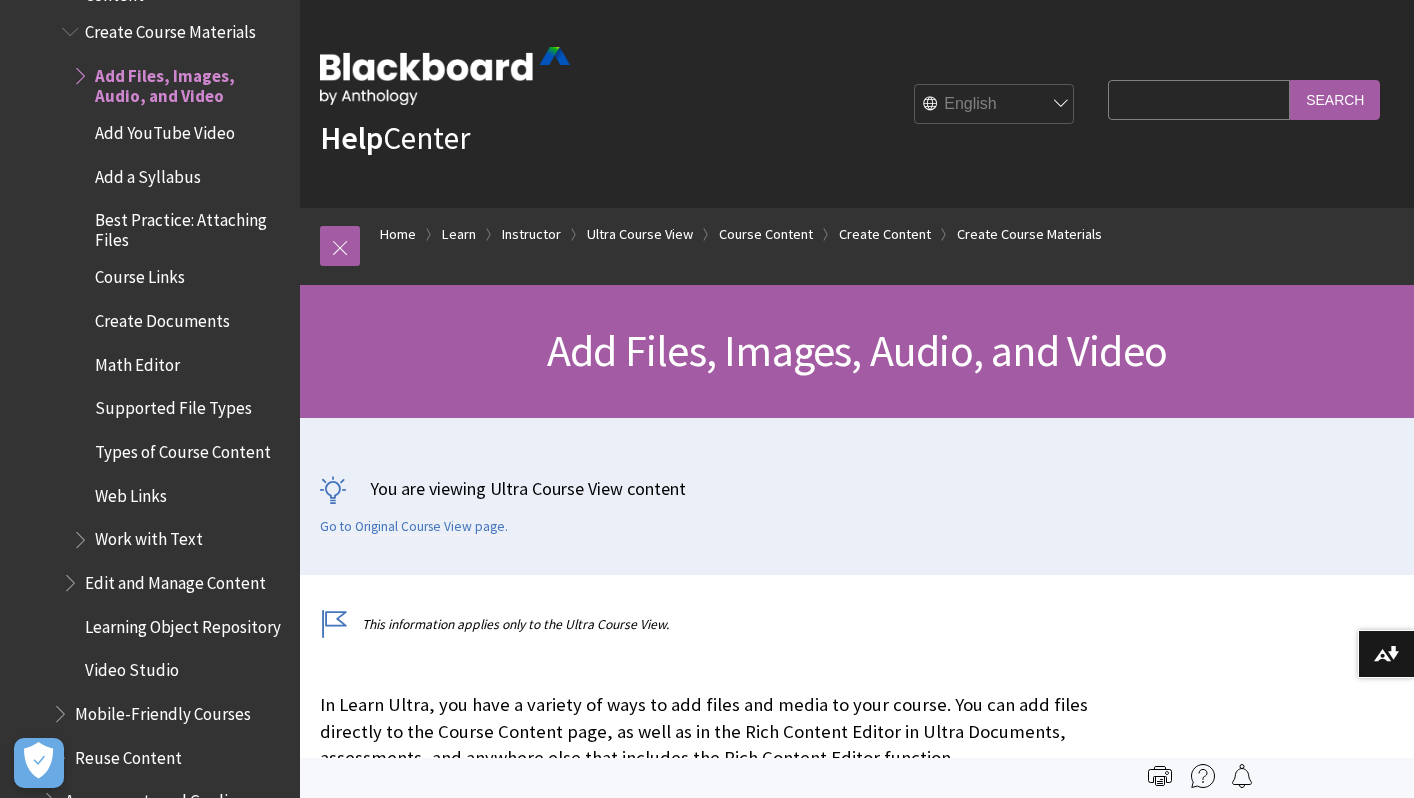 click on "Supported File Types" at bounding box center (180, 409) 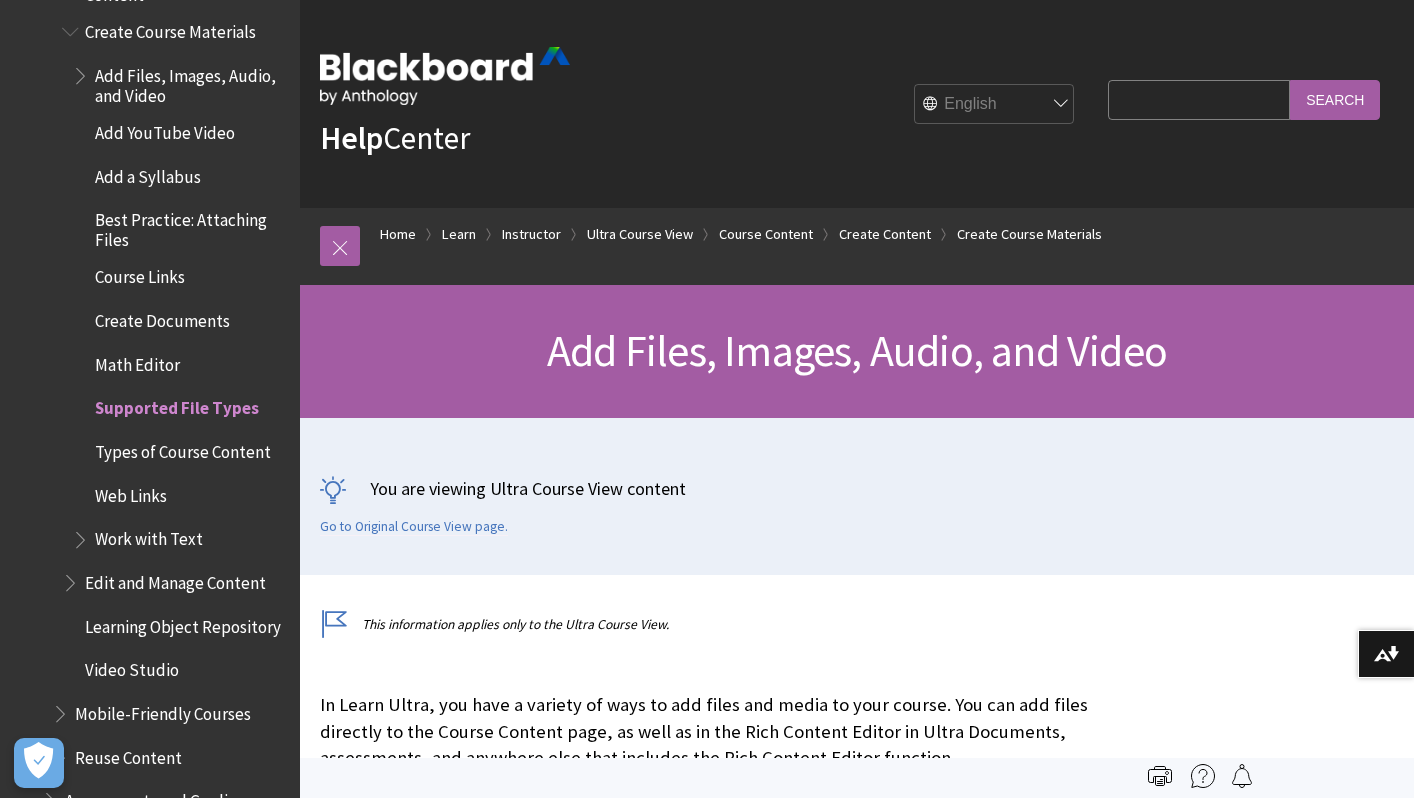 scroll, scrollTop: 3491, scrollLeft: 0, axis: vertical 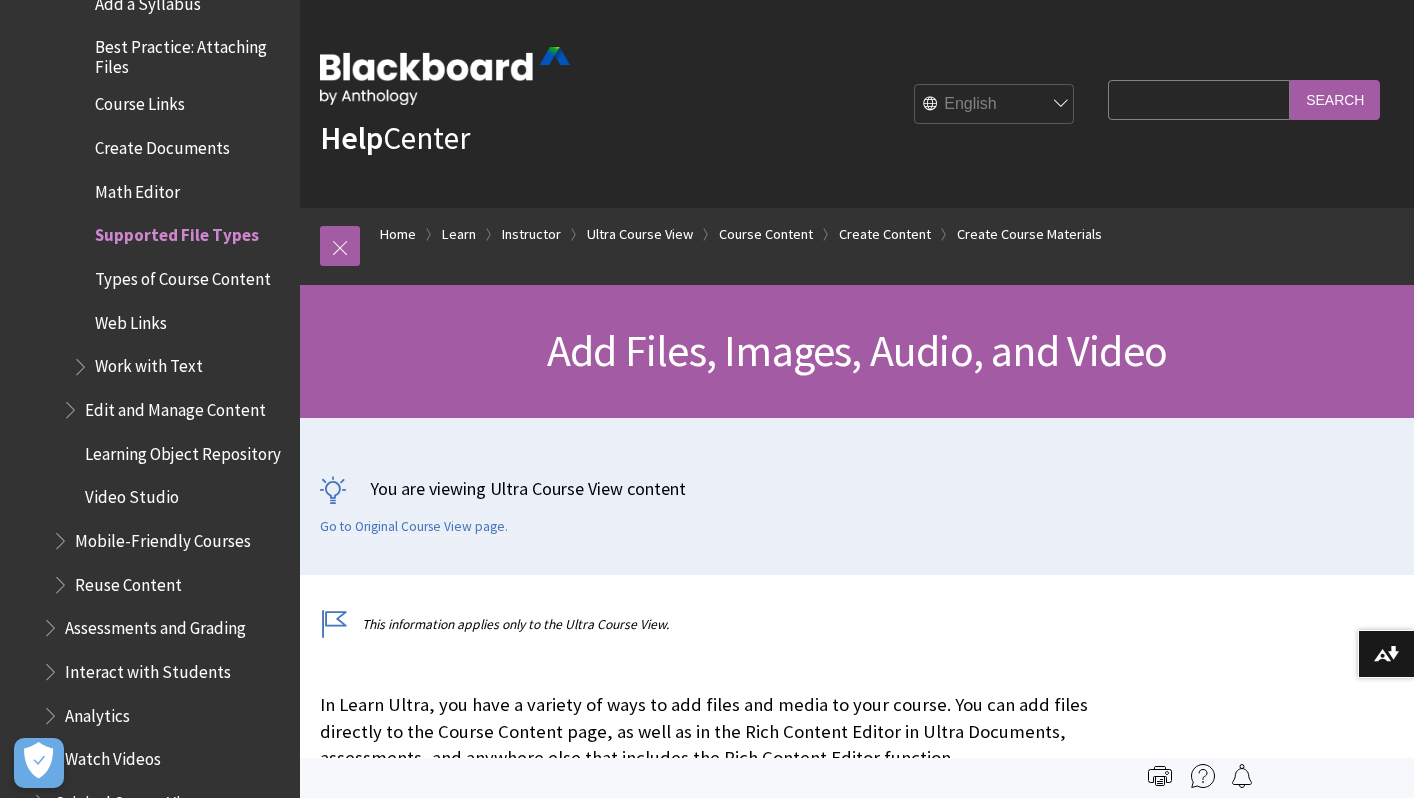 click on "Types of Course Content" at bounding box center [183, 275] 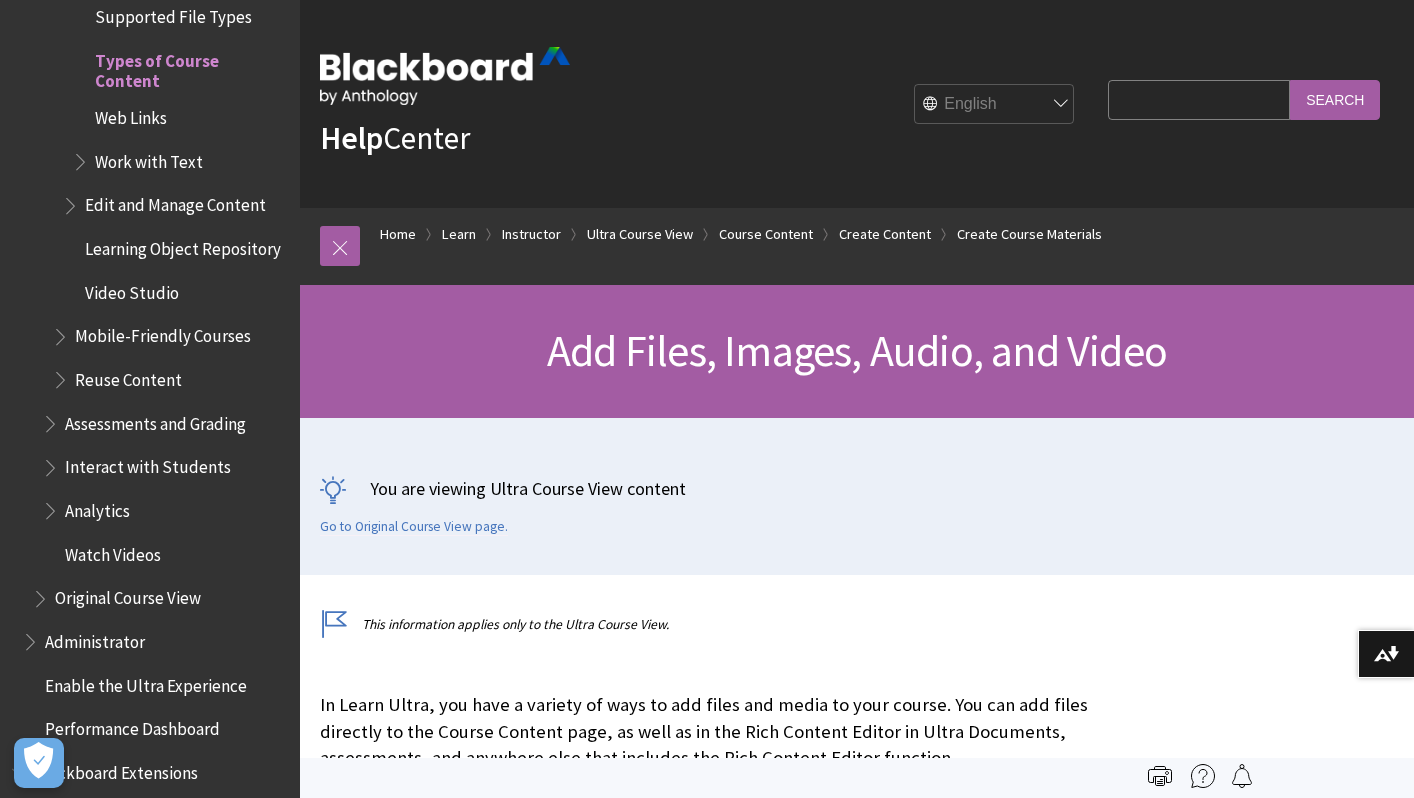 scroll, scrollTop: 3709, scrollLeft: 0, axis: vertical 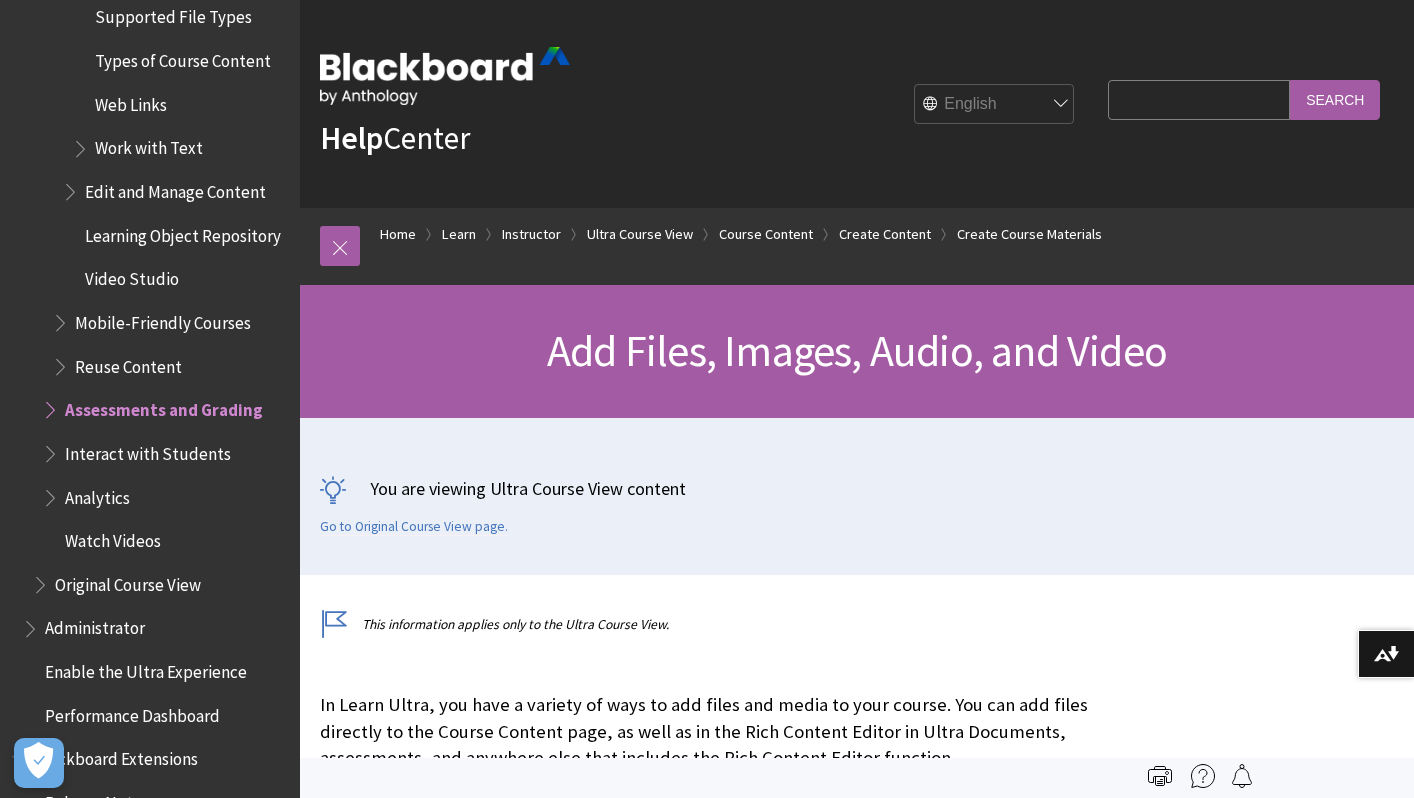 click on "Assessments and Grading" at bounding box center [164, 406] 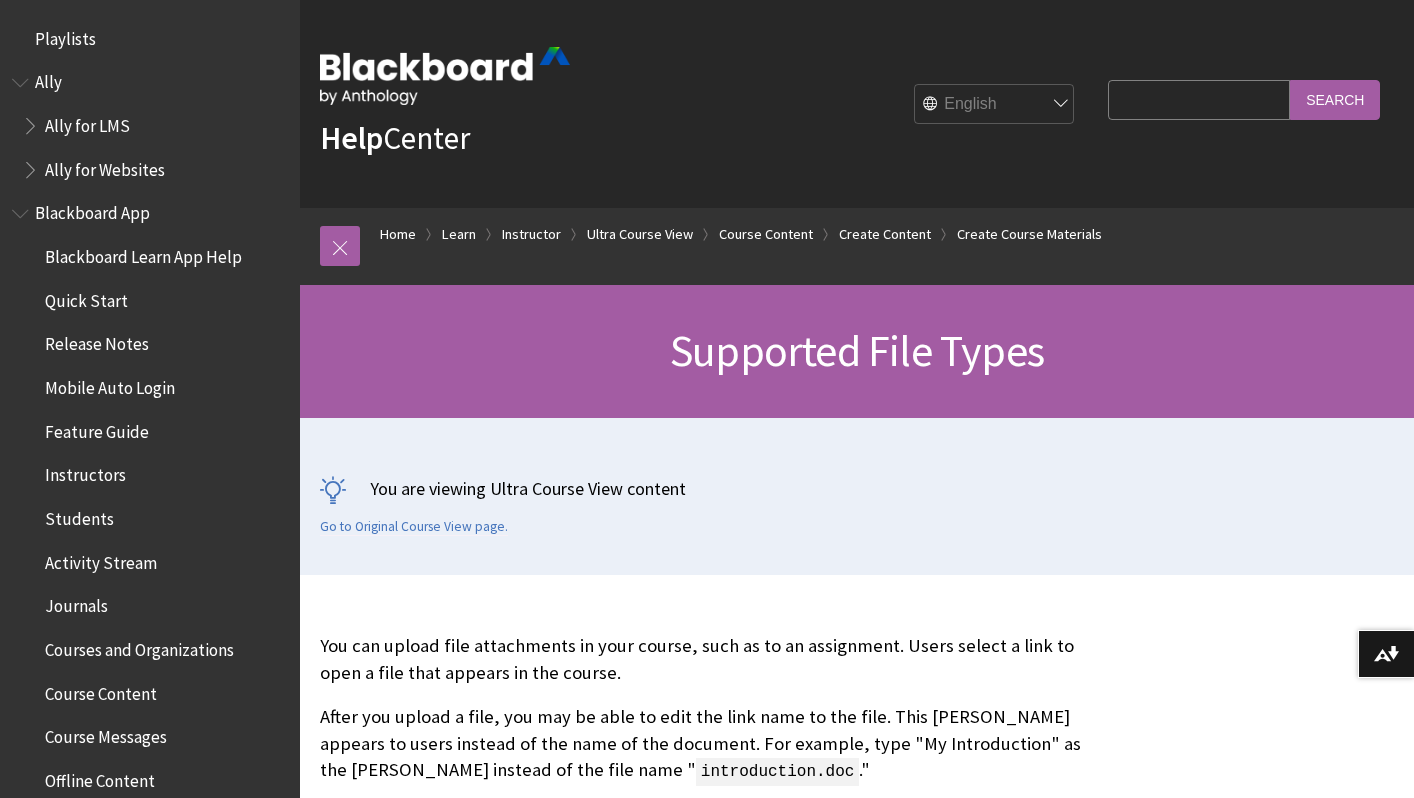 scroll, scrollTop: 31, scrollLeft: 0, axis: vertical 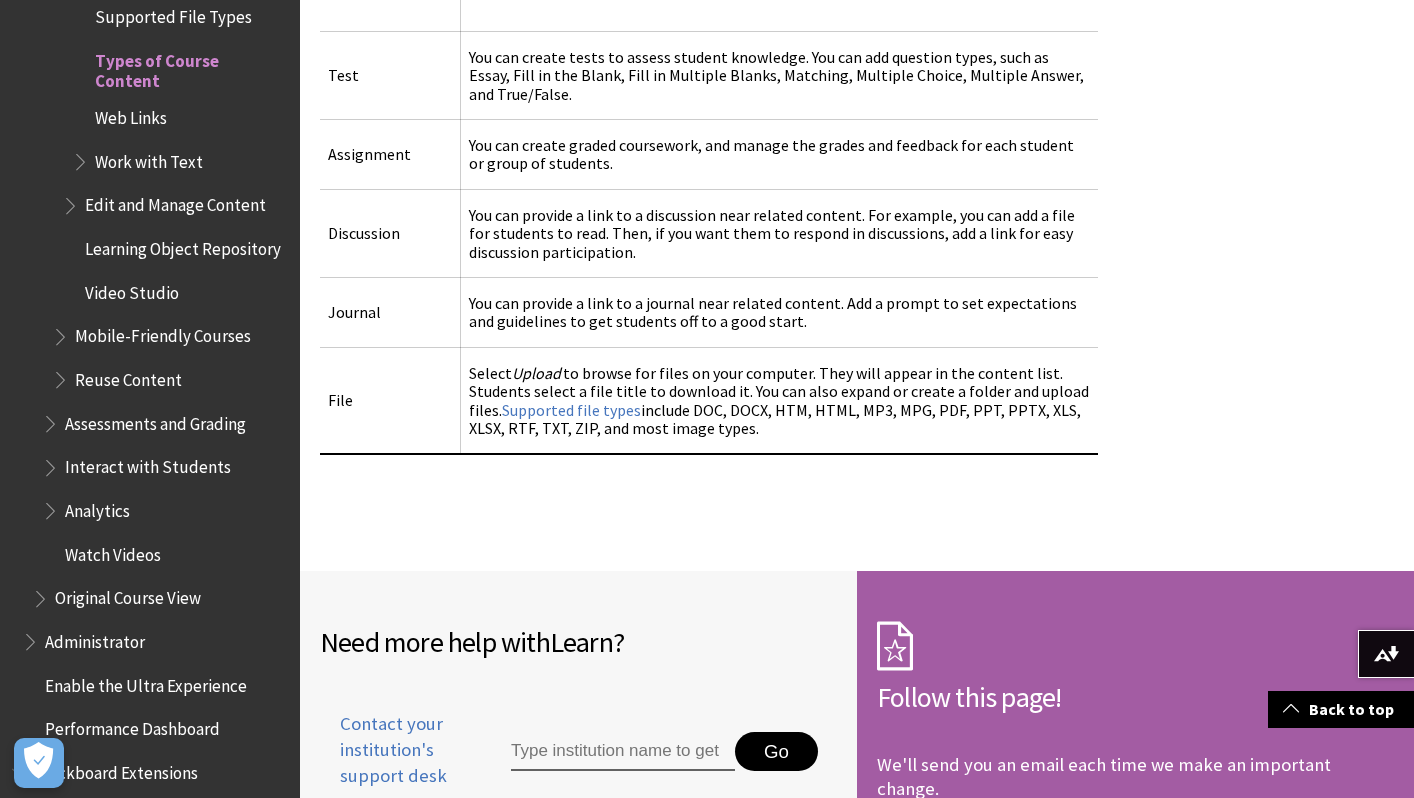 click on "Reuse Content" at bounding box center [128, 376] 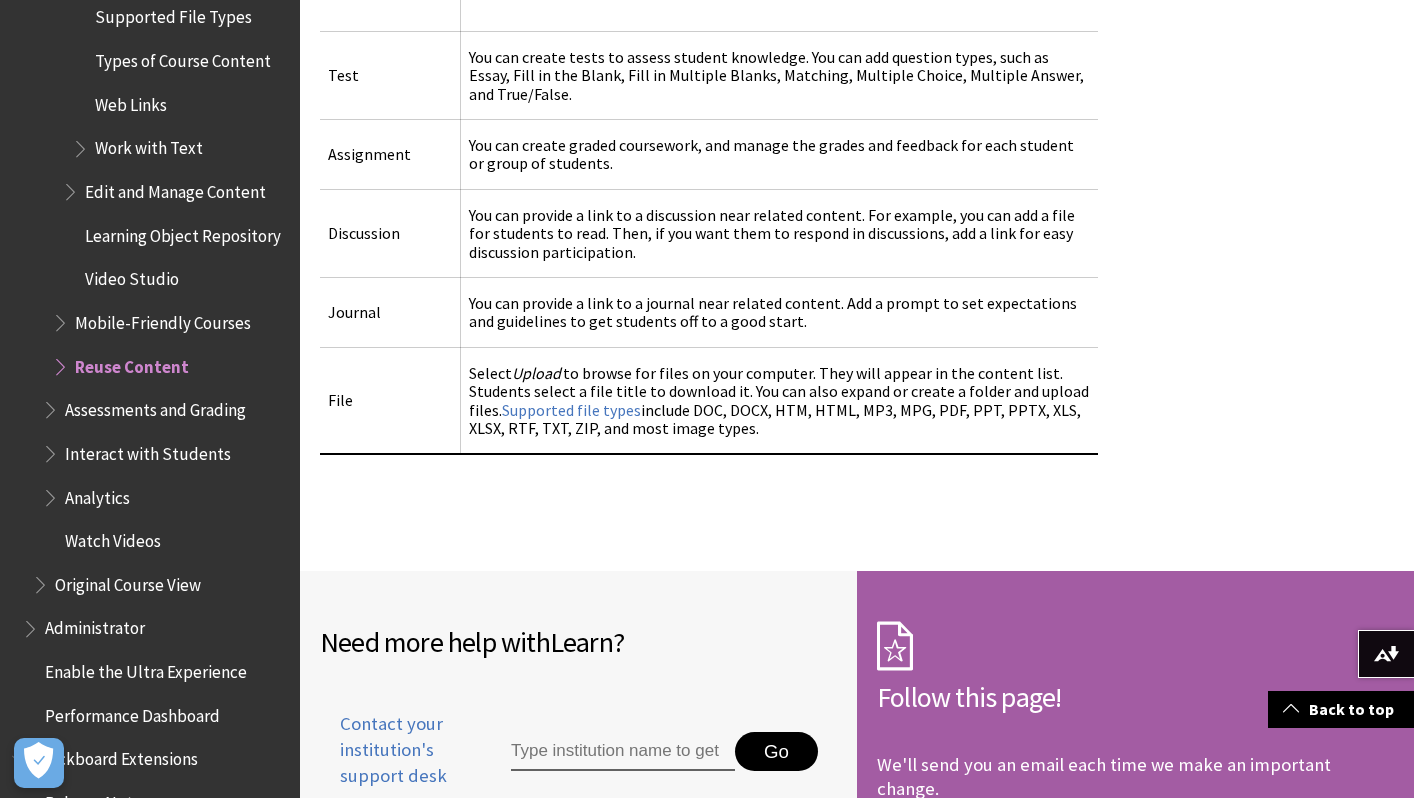 click on "Reuse Content" at bounding box center (132, 363) 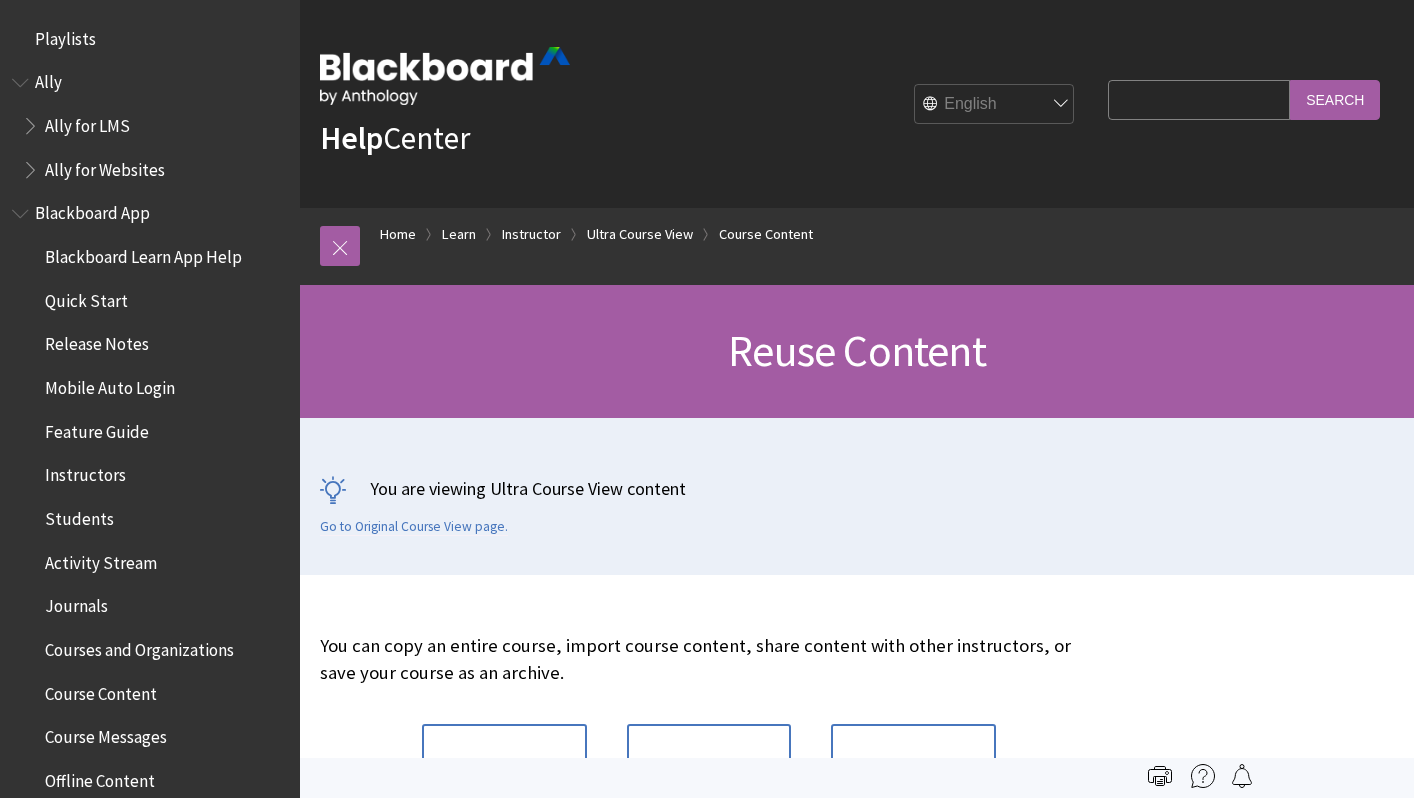 scroll, scrollTop: 0, scrollLeft: 0, axis: both 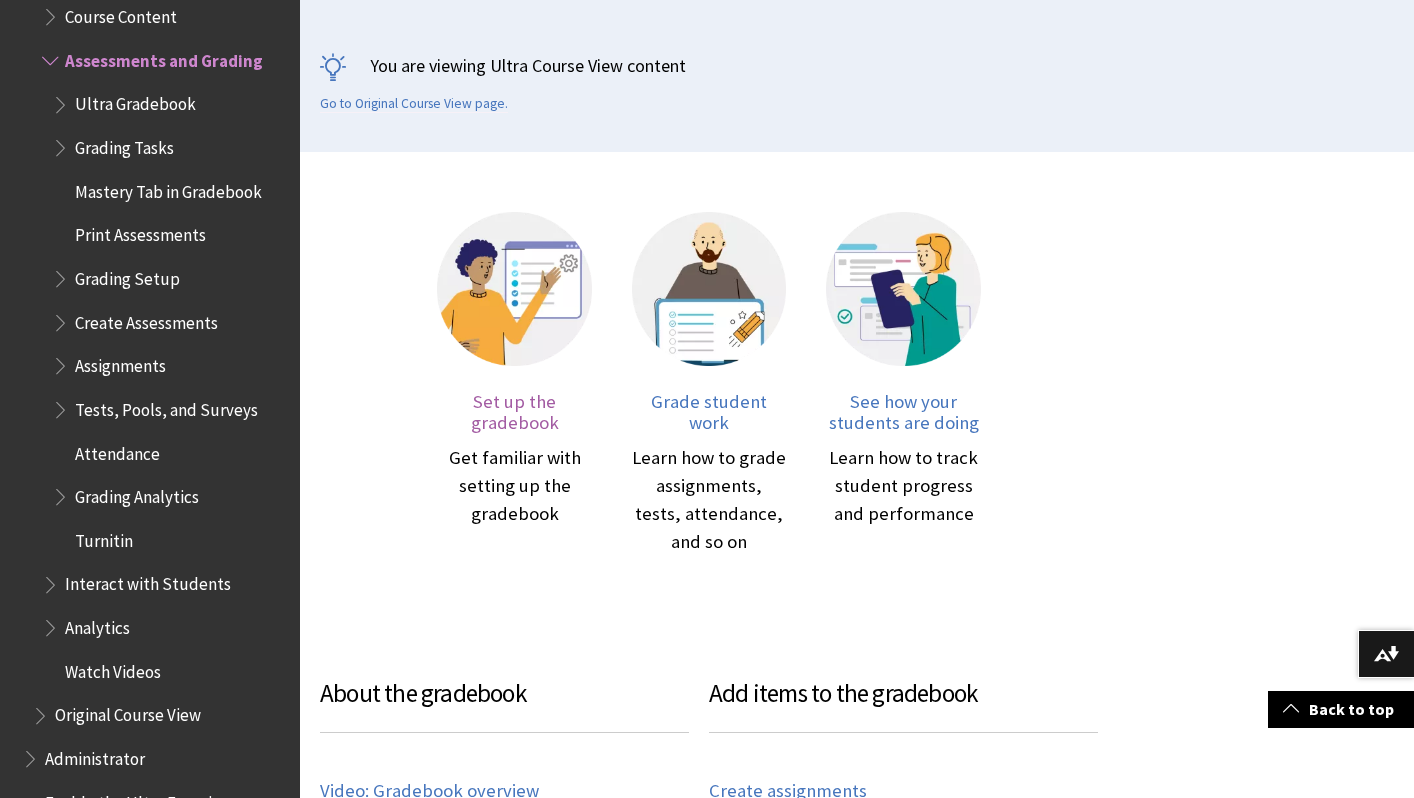 click on "Set up the gradebook" at bounding box center [515, 412] 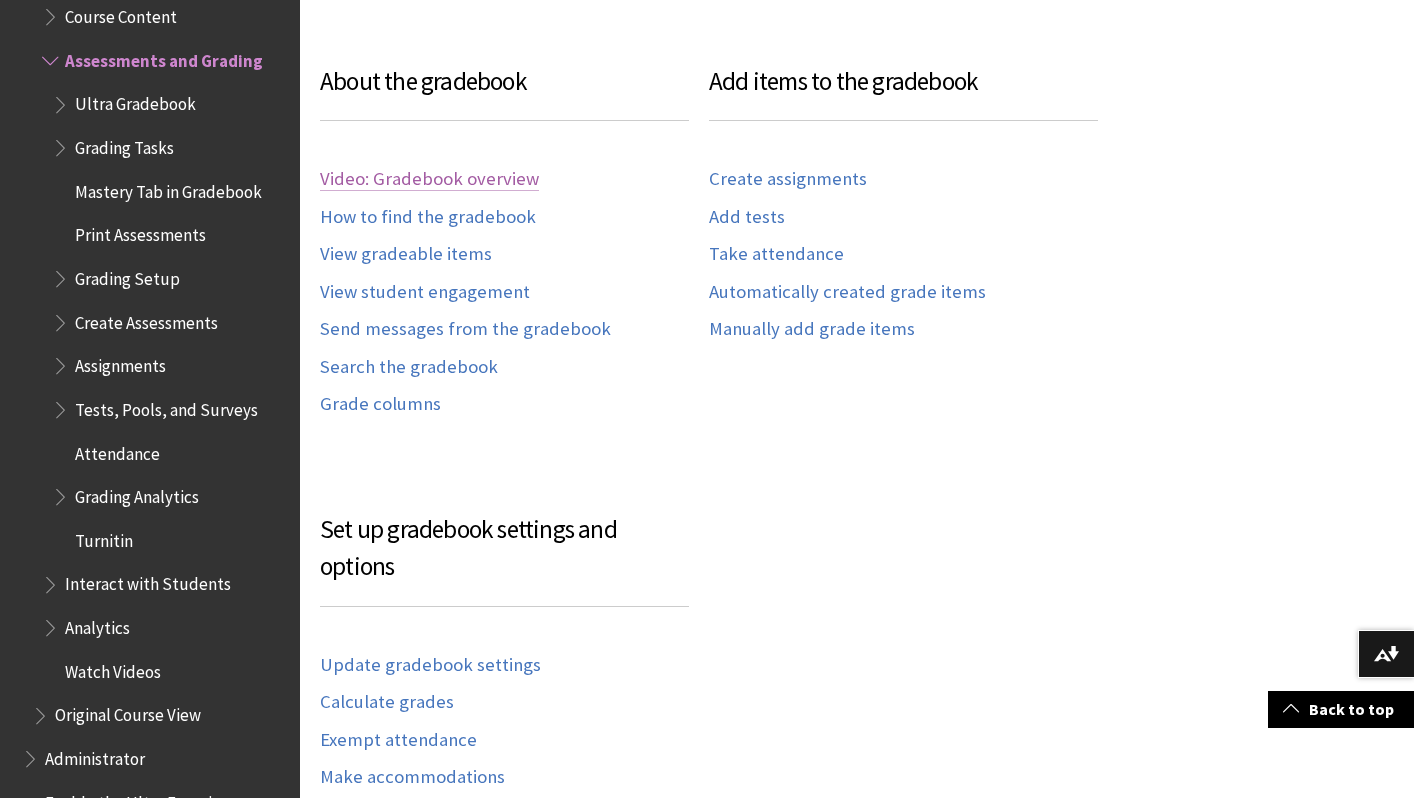click on "Video: Gradebook overview" at bounding box center (429, 179) 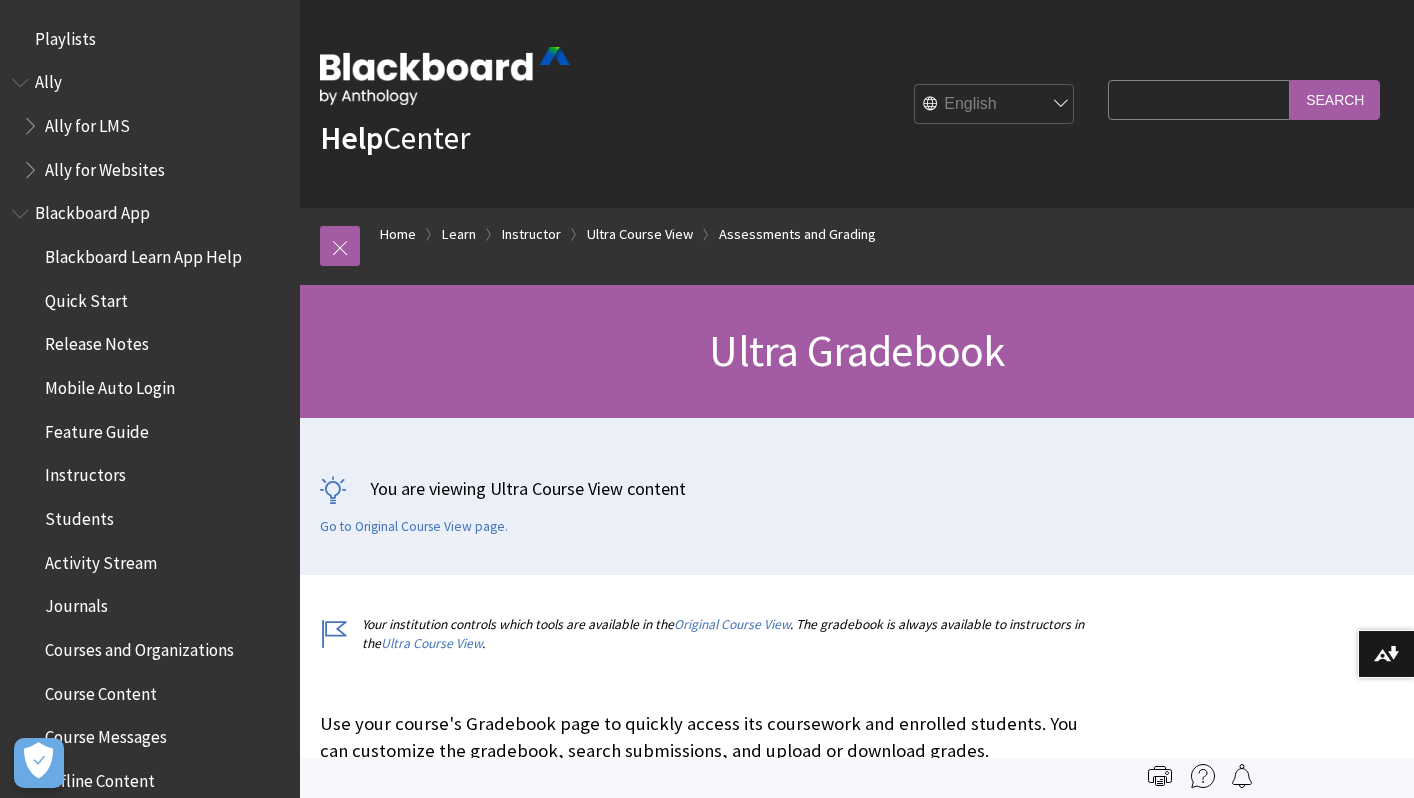scroll, scrollTop: 162, scrollLeft: 0, axis: vertical 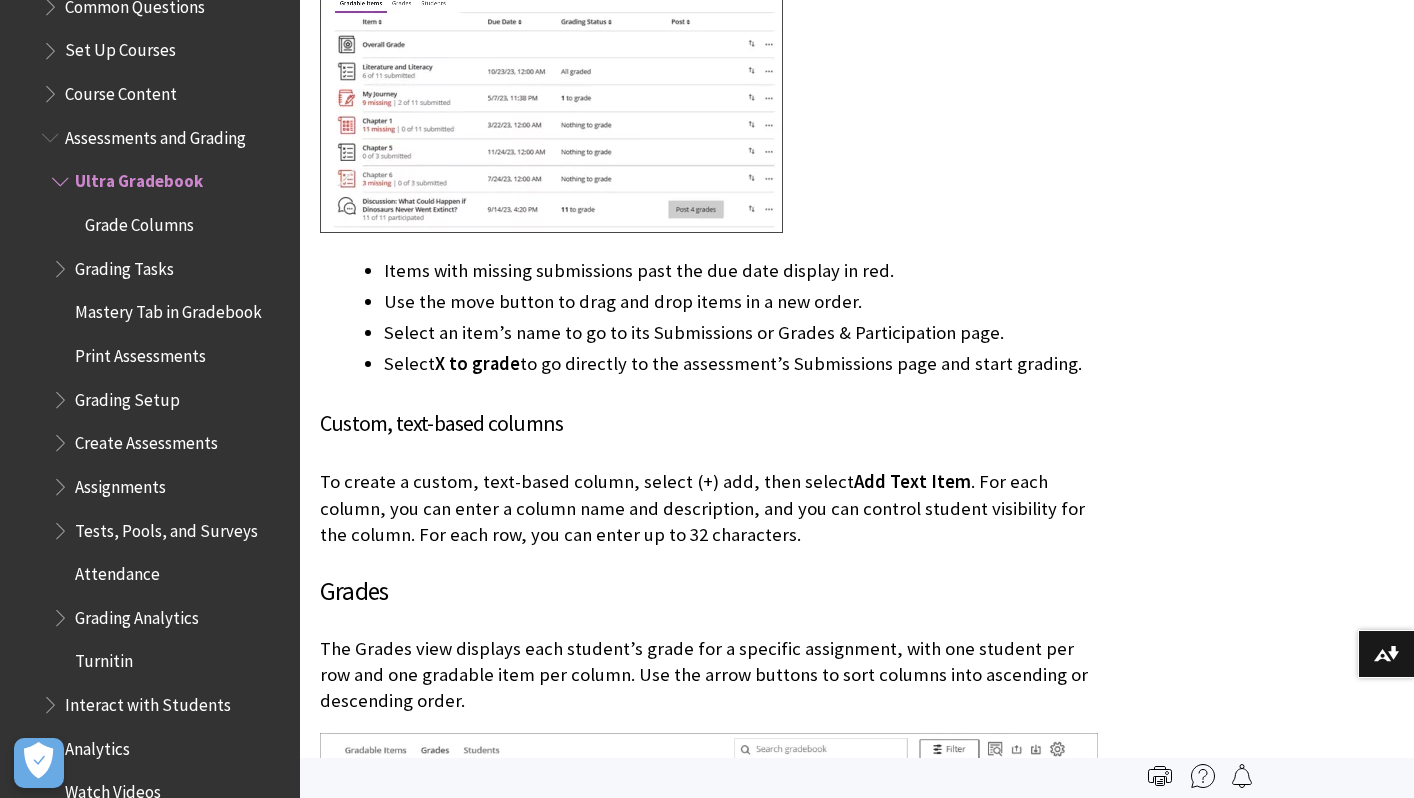 click on "Your institution controls which tools are available in the  Original Course View . The gradebook is always available to instructors in the  Ultra Course View ." at bounding box center [857, 4364] 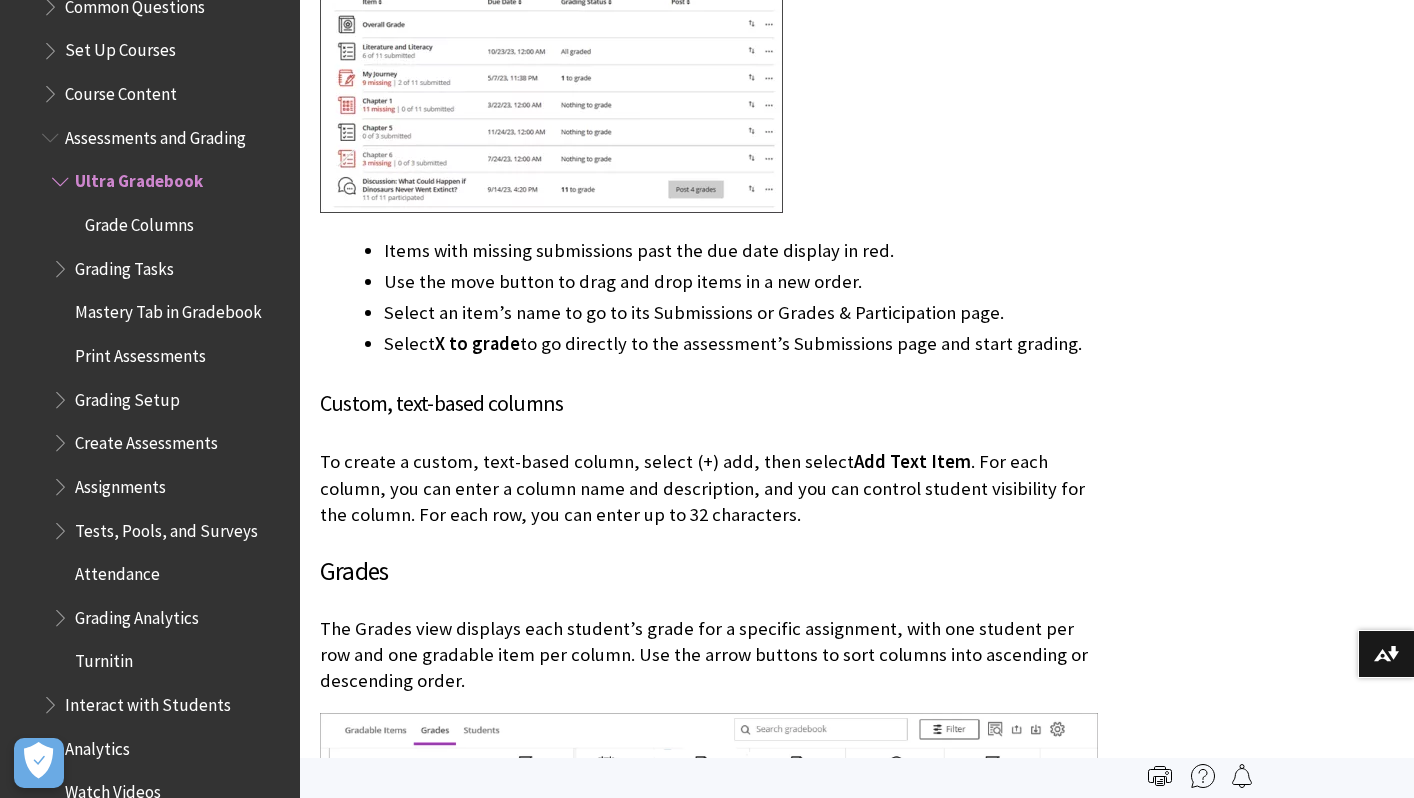 scroll, scrollTop: 1981, scrollLeft: 0, axis: vertical 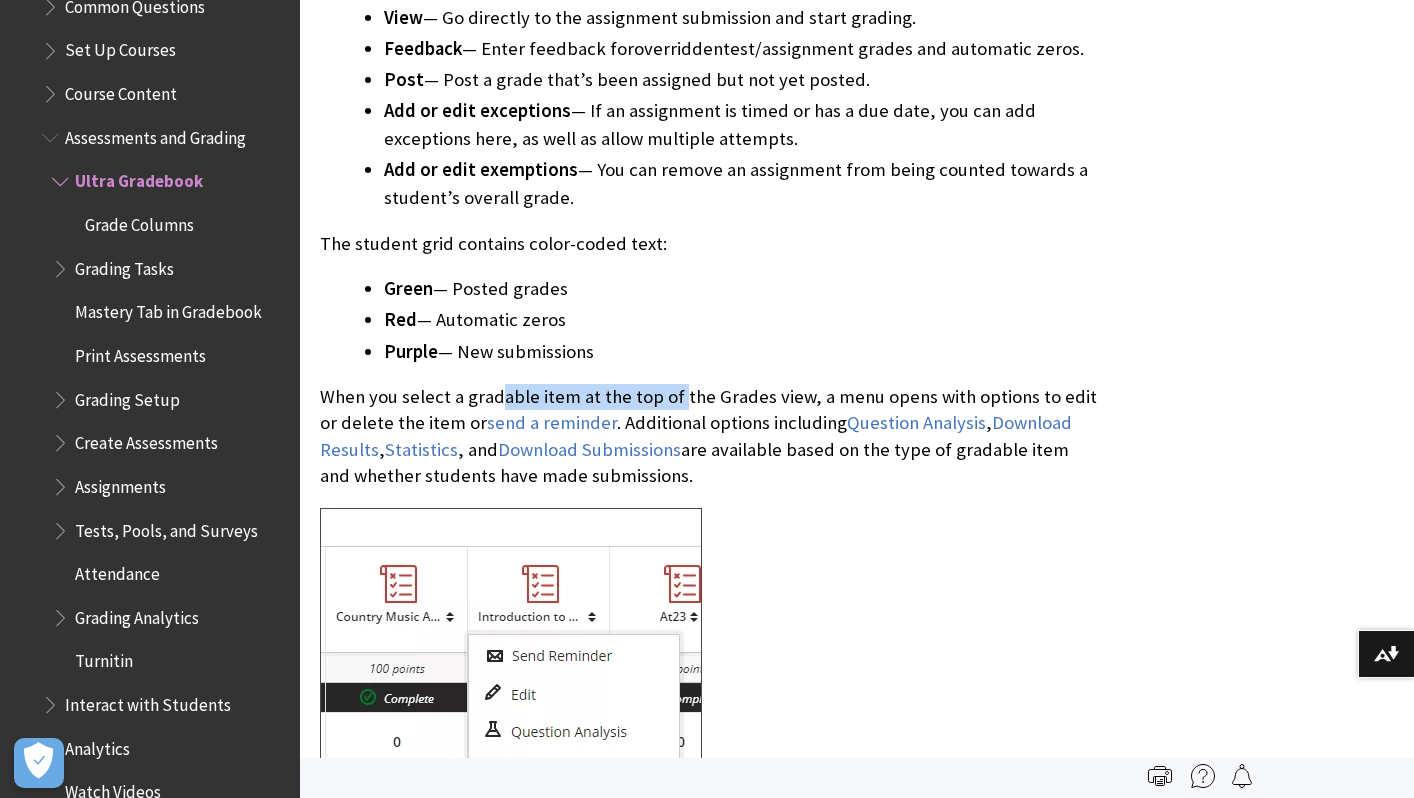 drag, startPoint x: 508, startPoint y: 395, endPoint x: 674, endPoint y: 396, distance: 166.003 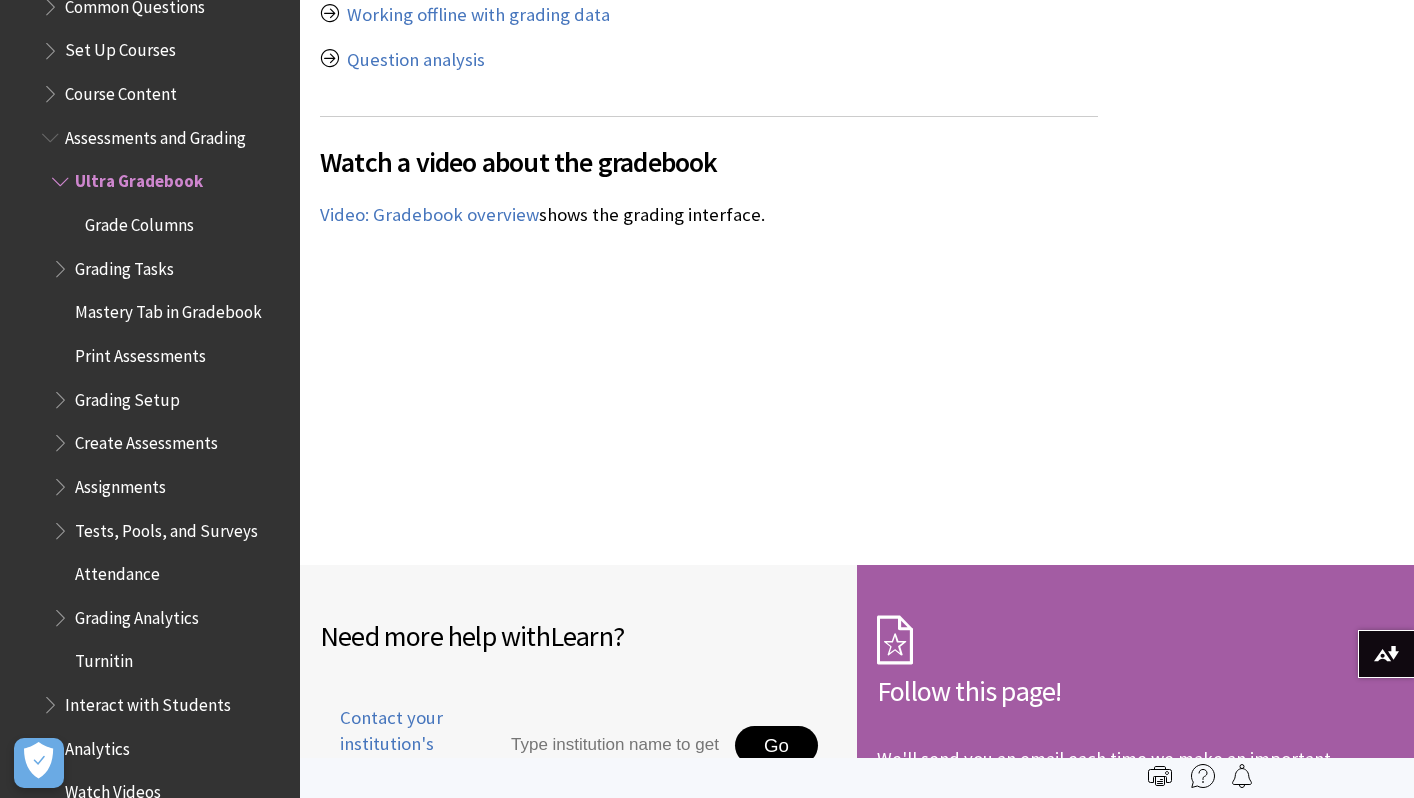 scroll, scrollTop: 12694, scrollLeft: 0, axis: vertical 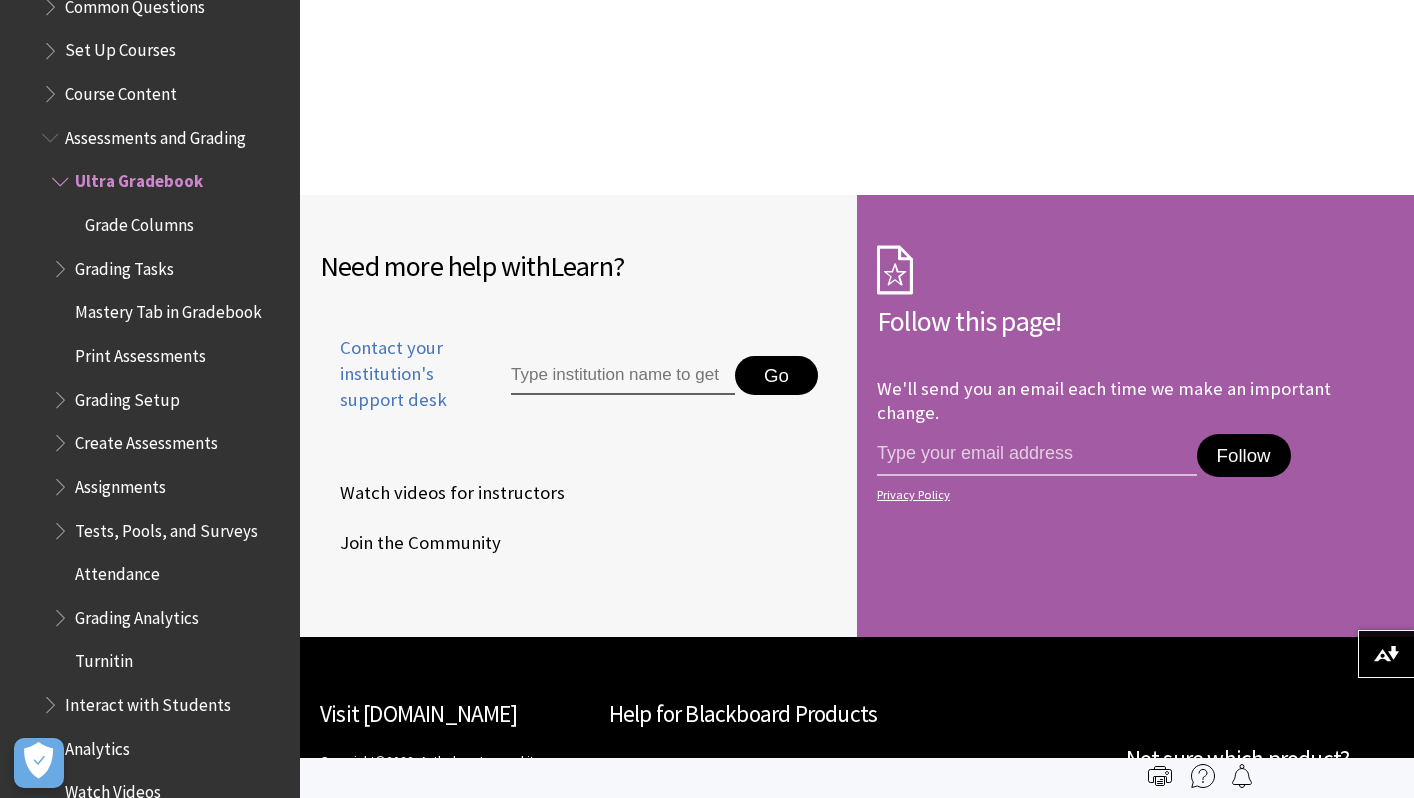 click on "Grading Tasks" at bounding box center (124, 265) 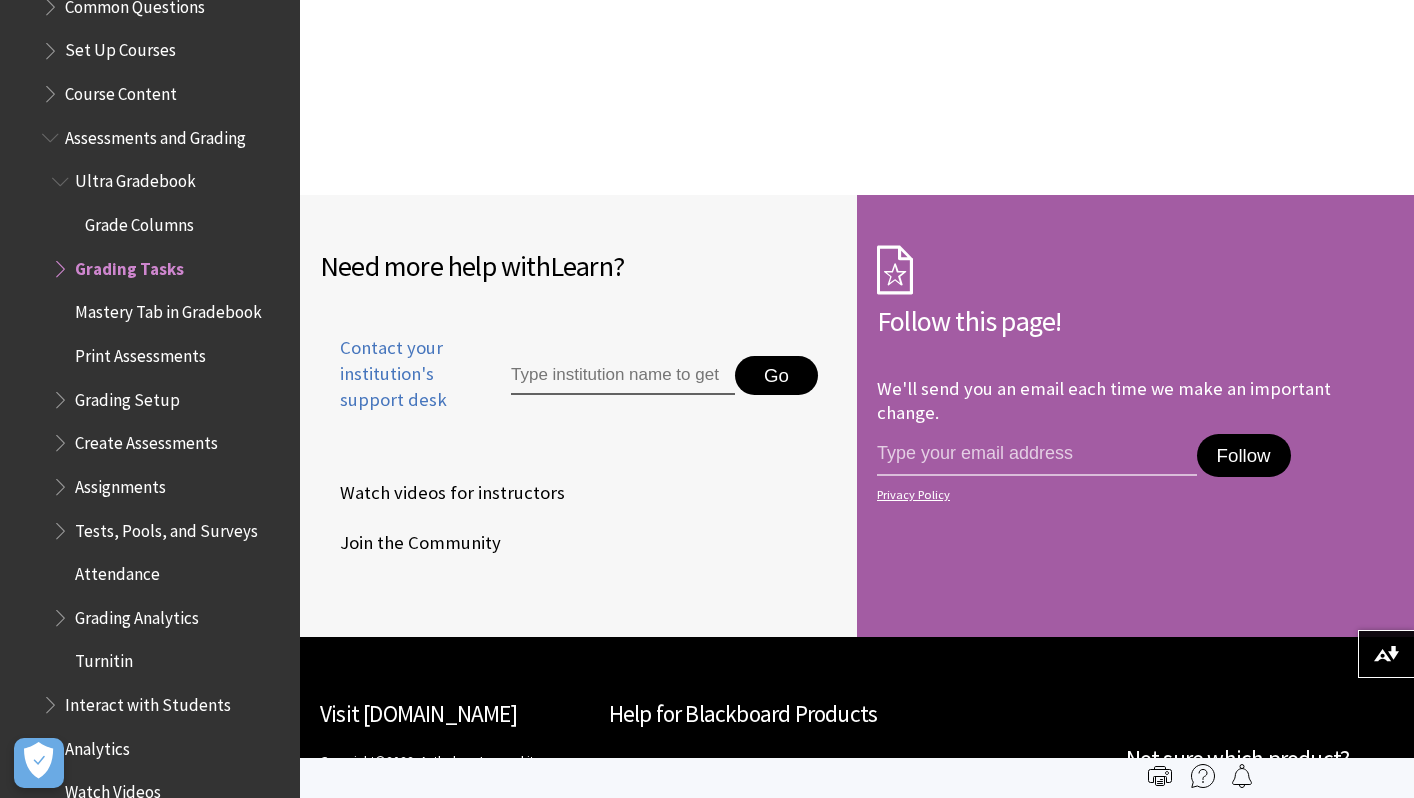 click on "Assignments" at bounding box center (120, 483) 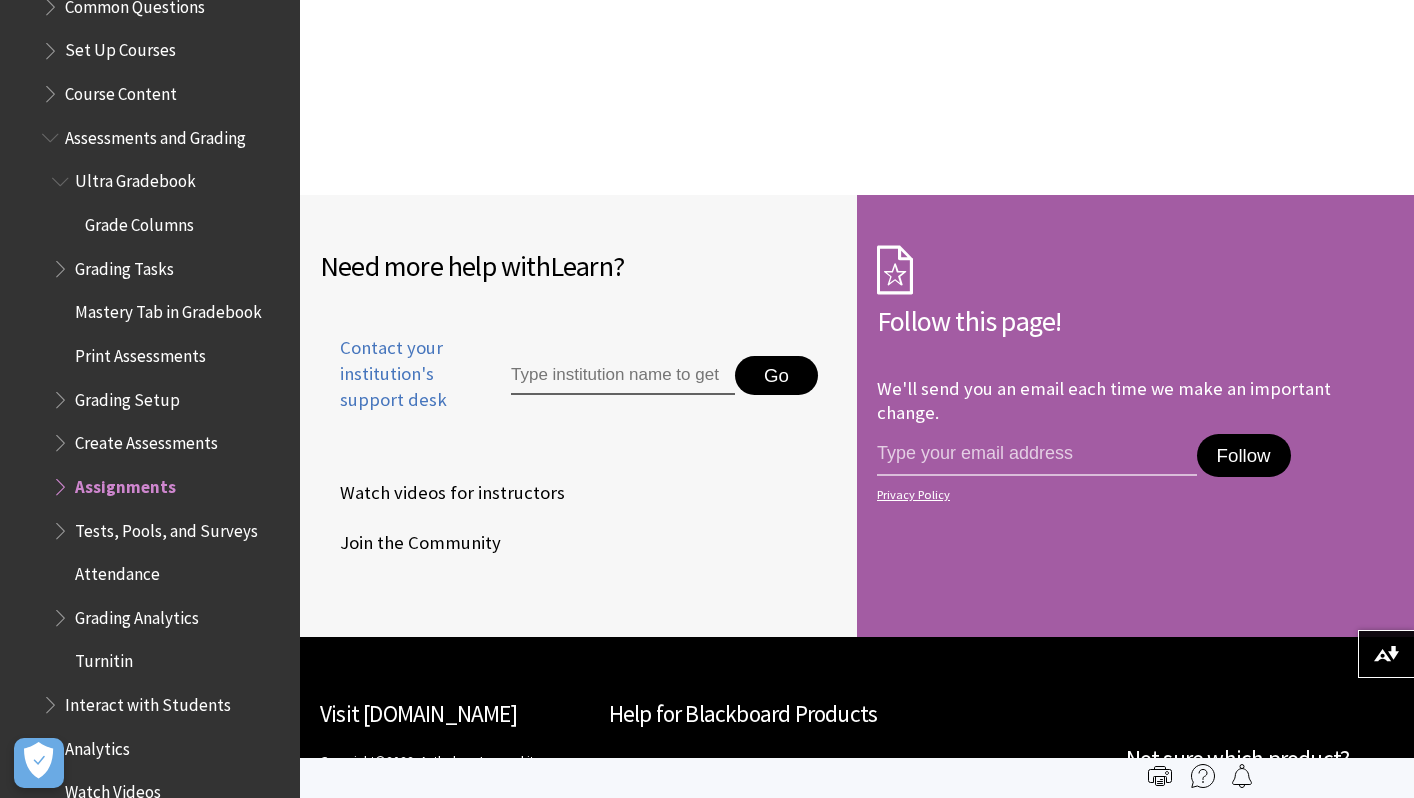 click on "Grading Setup" at bounding box center [127, 396] 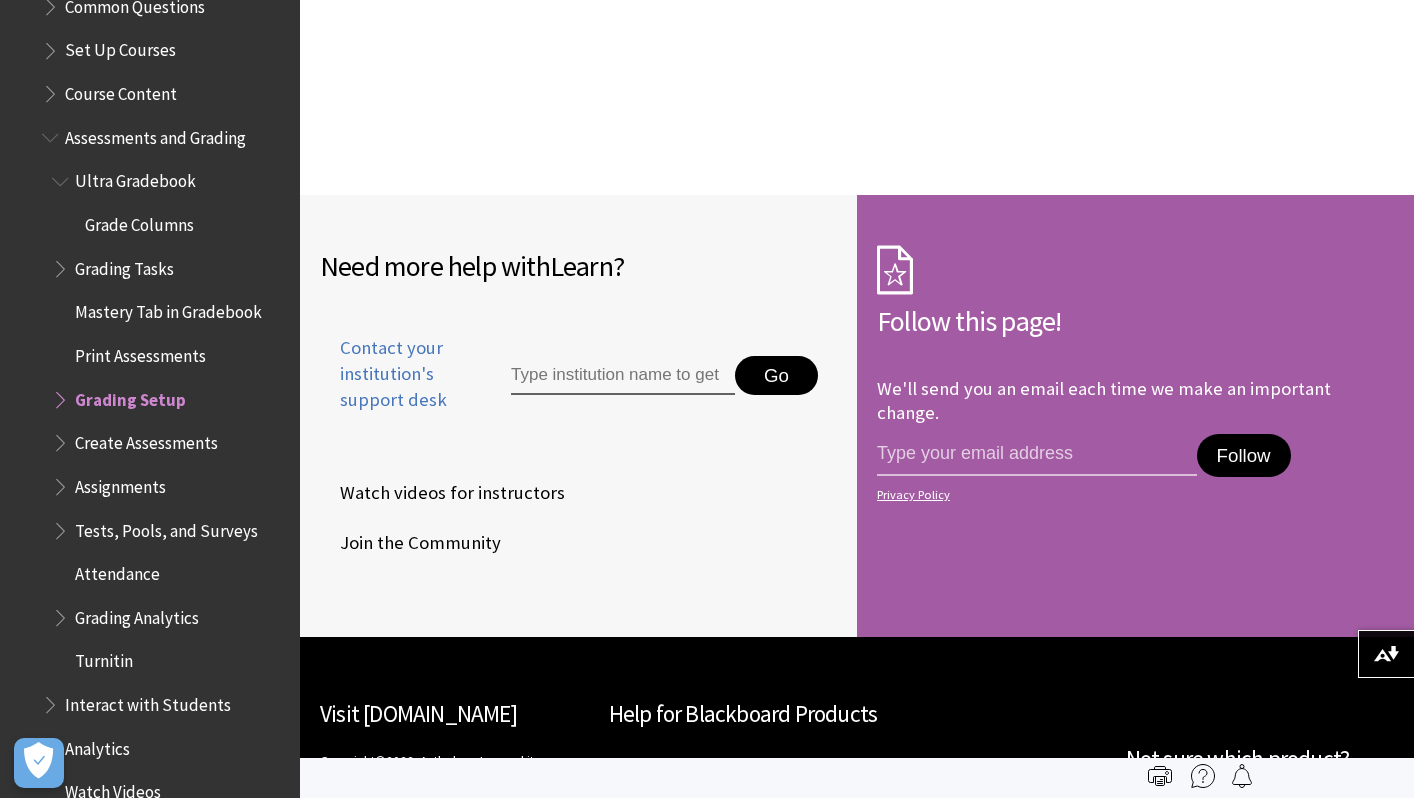 click on "Ultra Gradebook Grade Columns Grading Tasks Mastery Tab in Gradebook Print Assessments Grading Setup Create Assessments Assignments Tests, Pools, and Surveys Attendance Grading Analytics Turnitin" at bounding box center (165, 422) 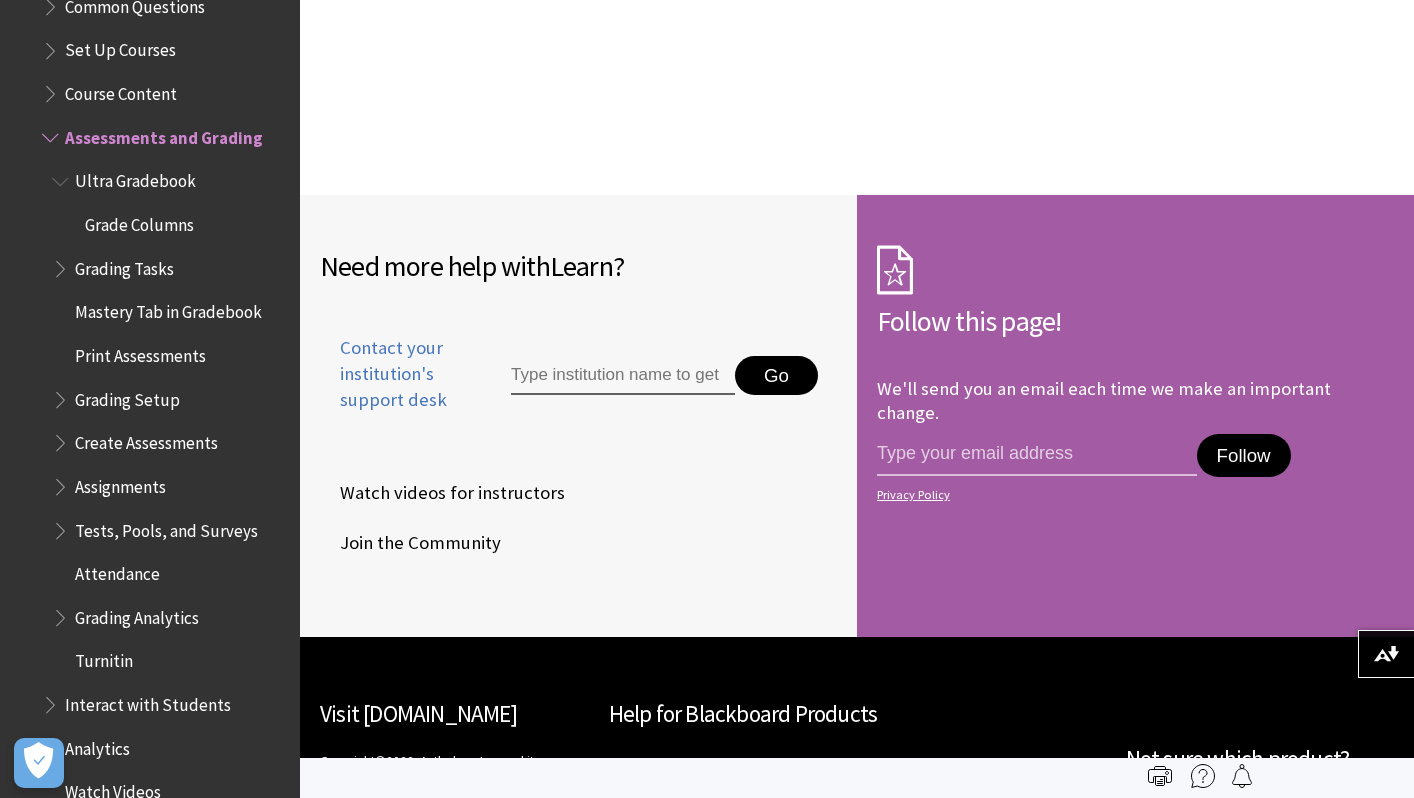 click on "Grading Setup" at bounding box center (127, 396) 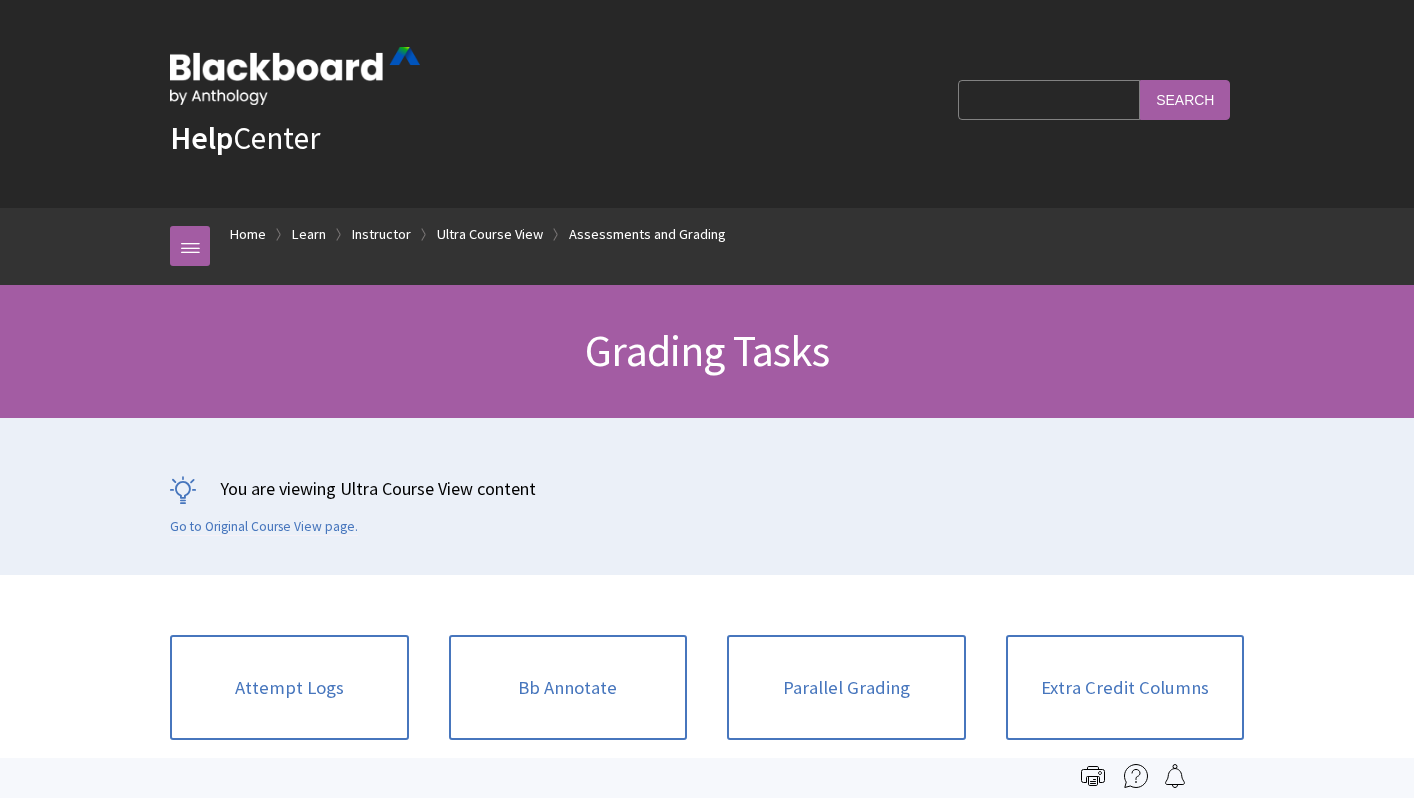 scroll, scrollTop: 0, scrollLeft: 0, axis: both 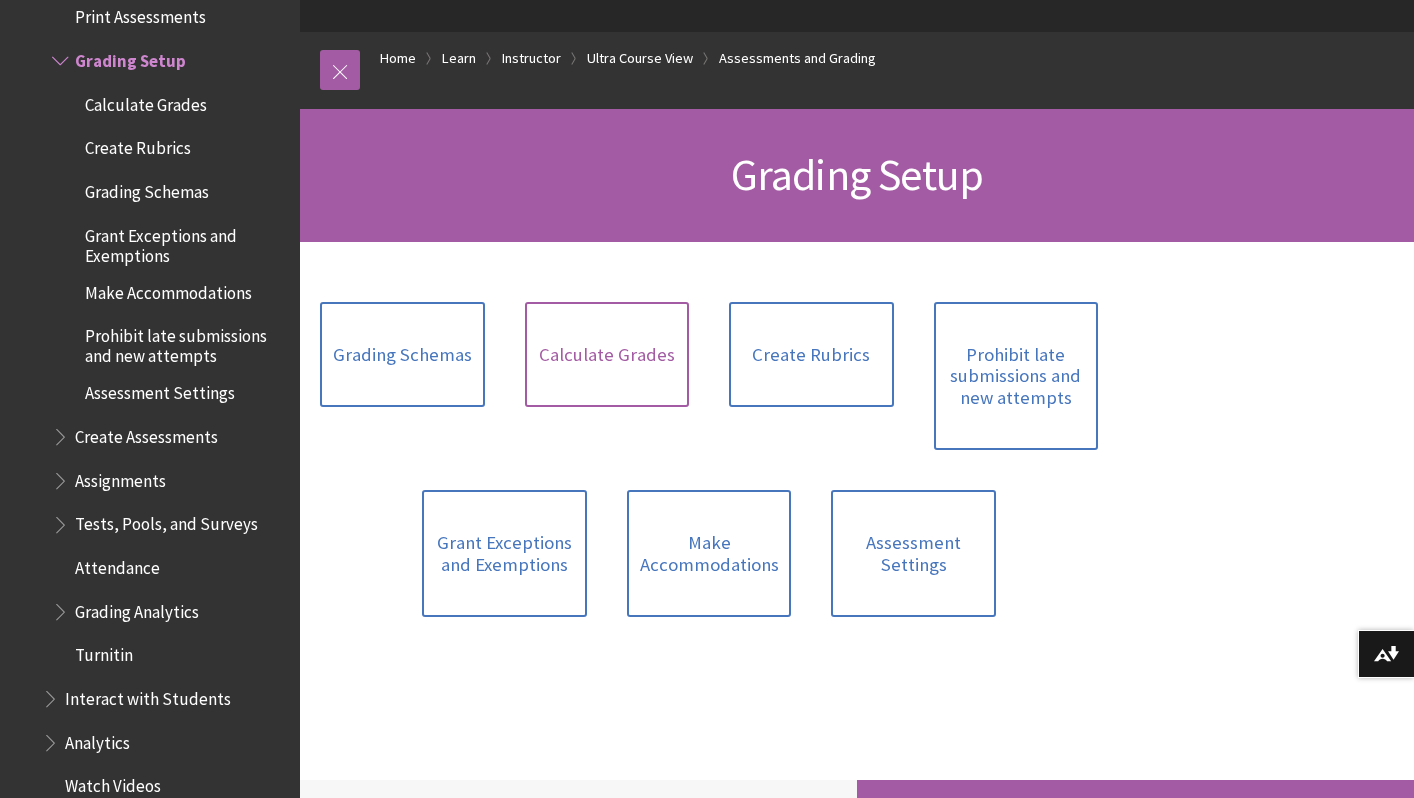 click on "Calculate Grades" at bounding box center (607, 355) 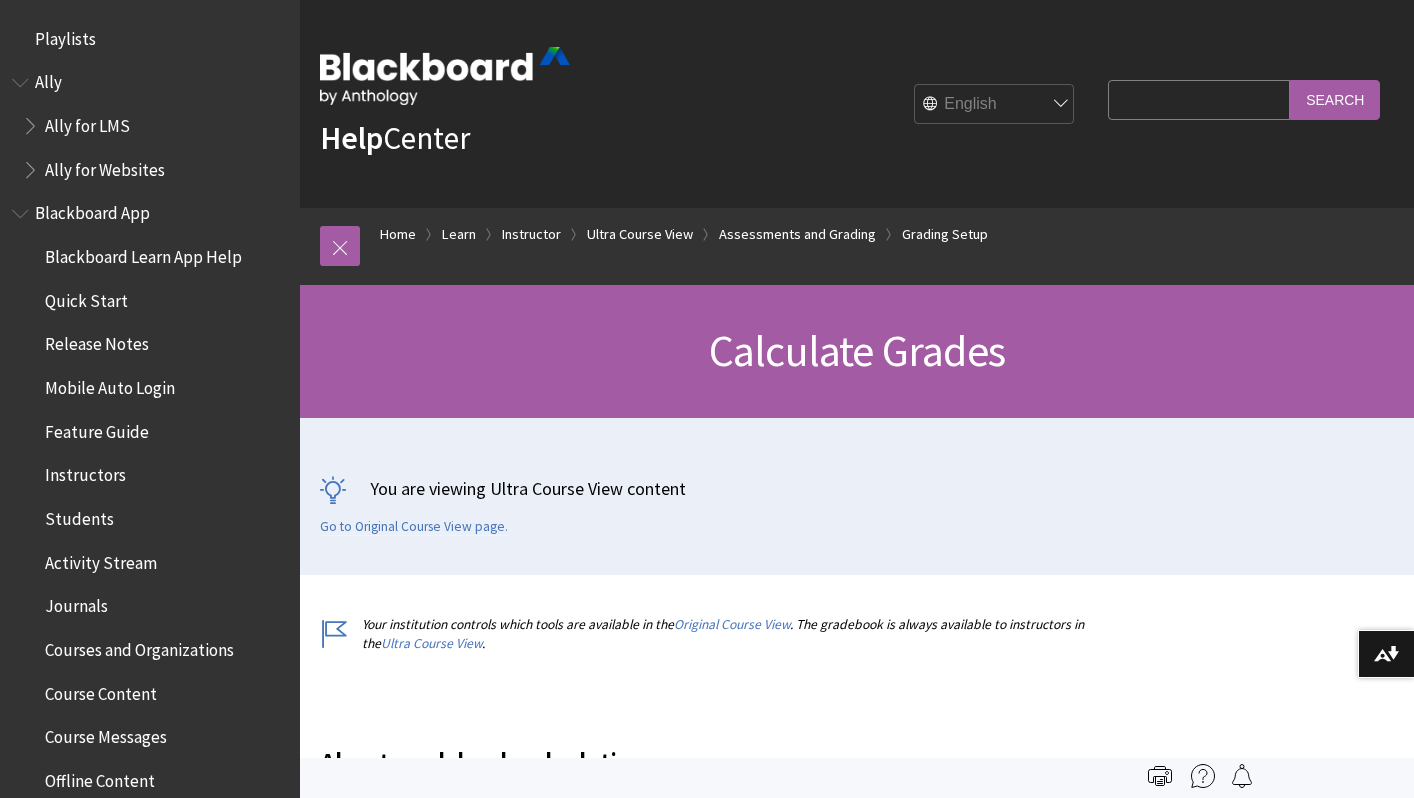 scroll, scrollTop: 0, scrollLeft: 0, axis: both 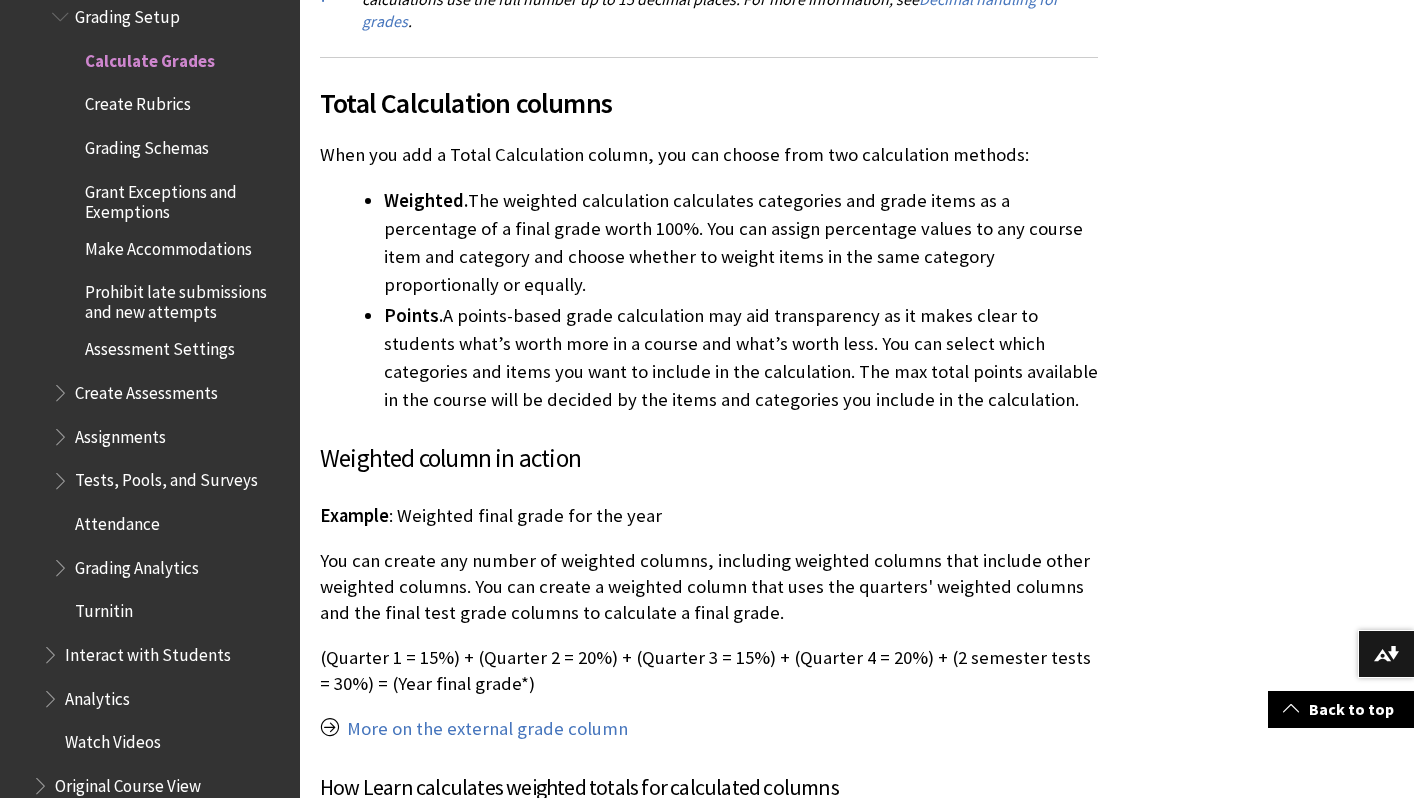 click on "Create Assessments" at bounding box center [146, 389] 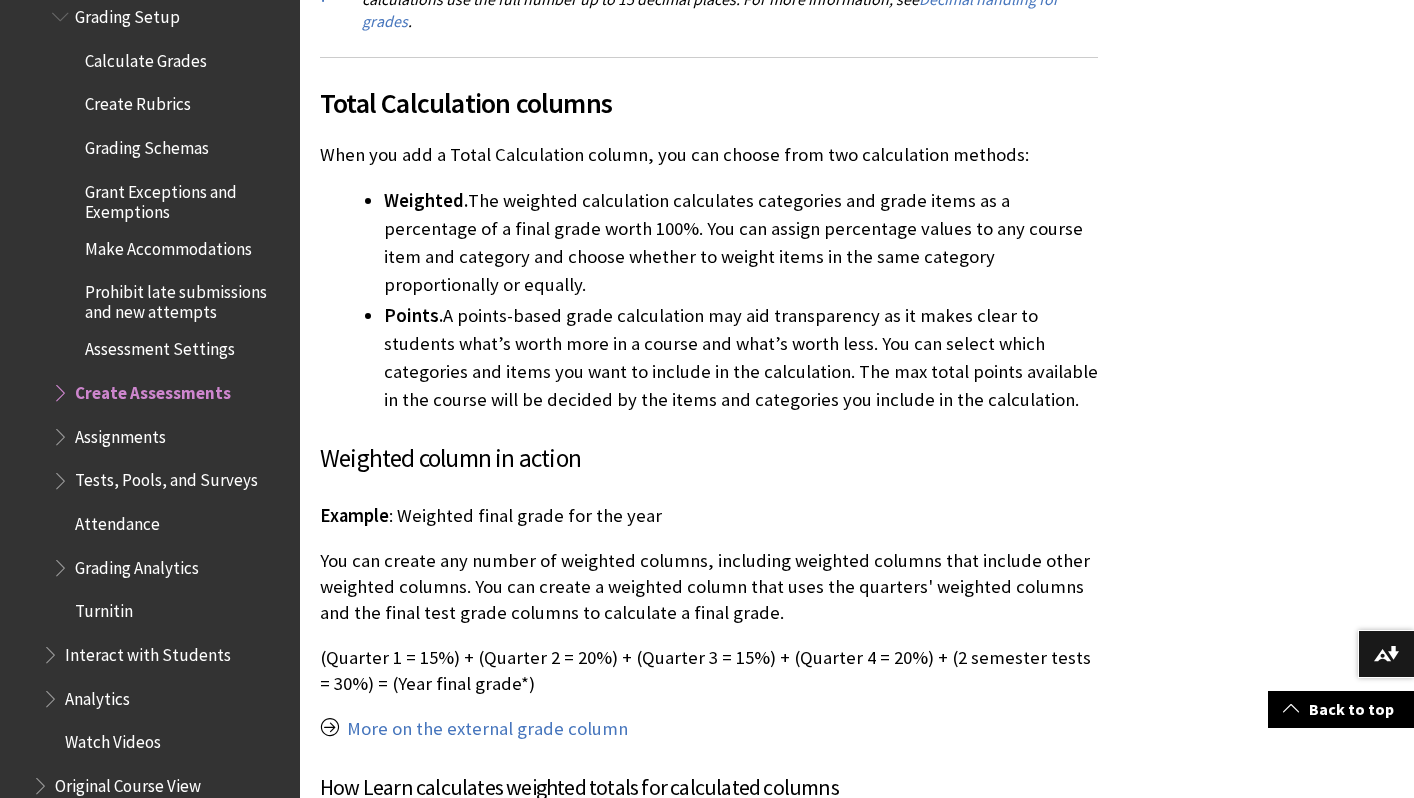 click on "Create Assessments" at bounding box center [153, 389] 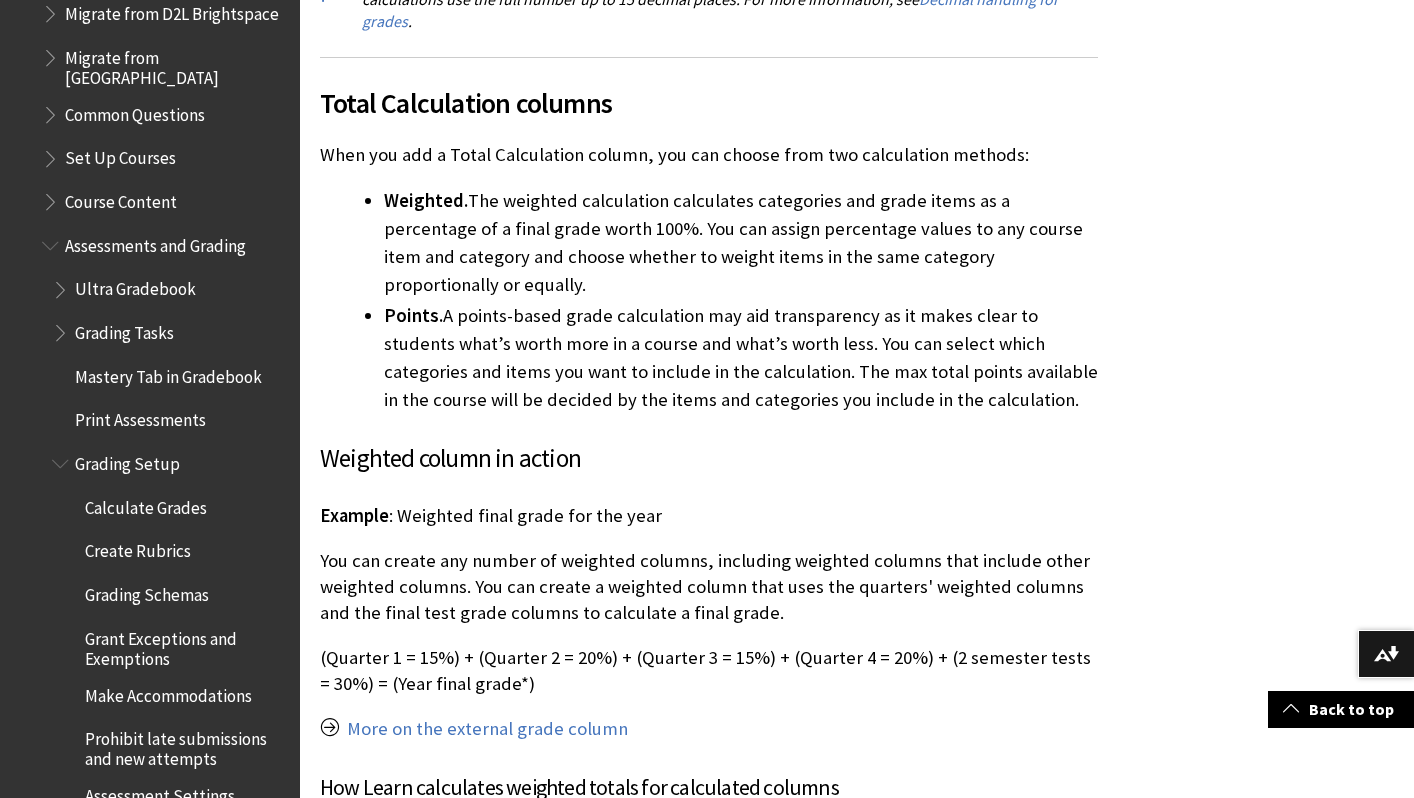 scroll, scrollTop: 2457, scrollLeft: 0, axis: vertical 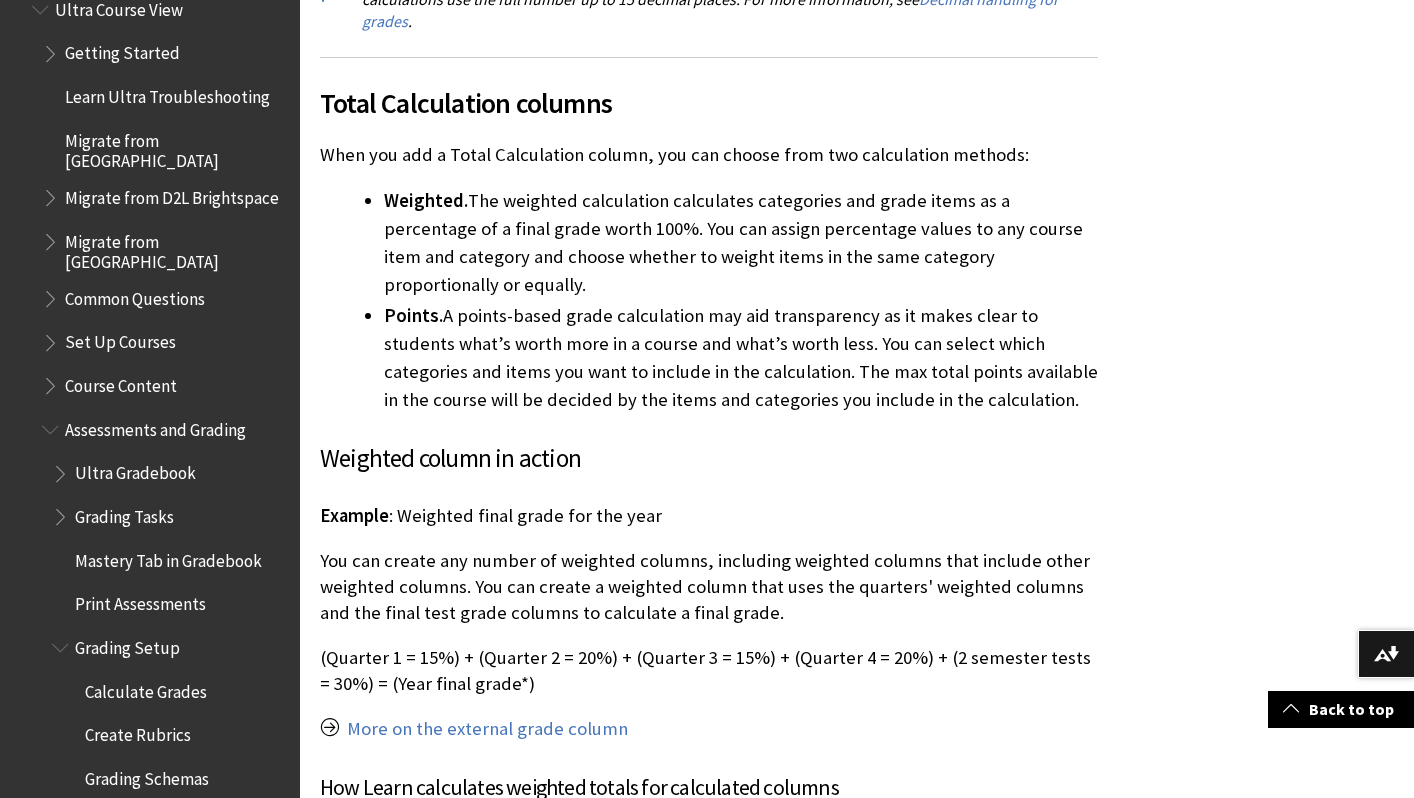 click at bounding box center [52, 425] 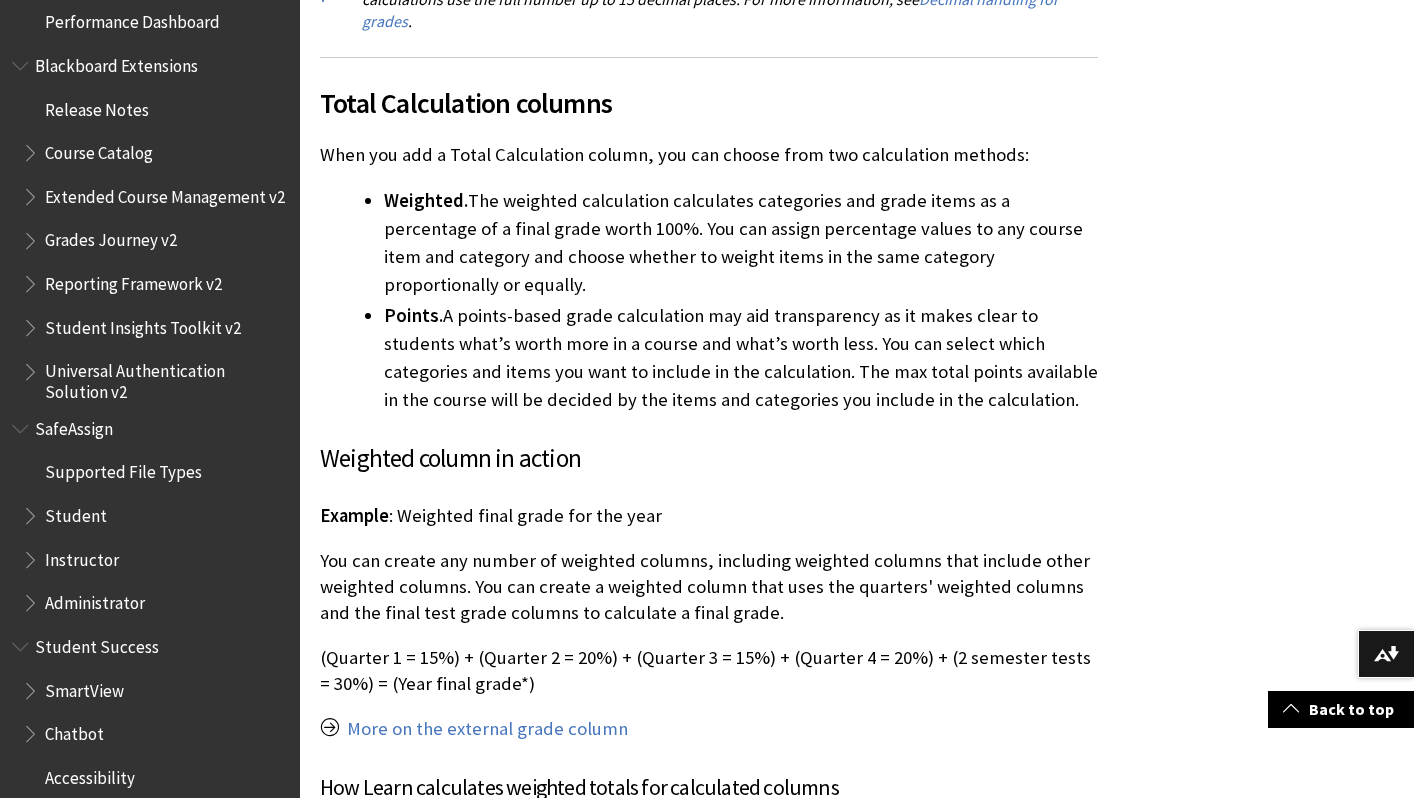 scroll, scrollTop: 3188, scrollLeft: 0, axis: vertical 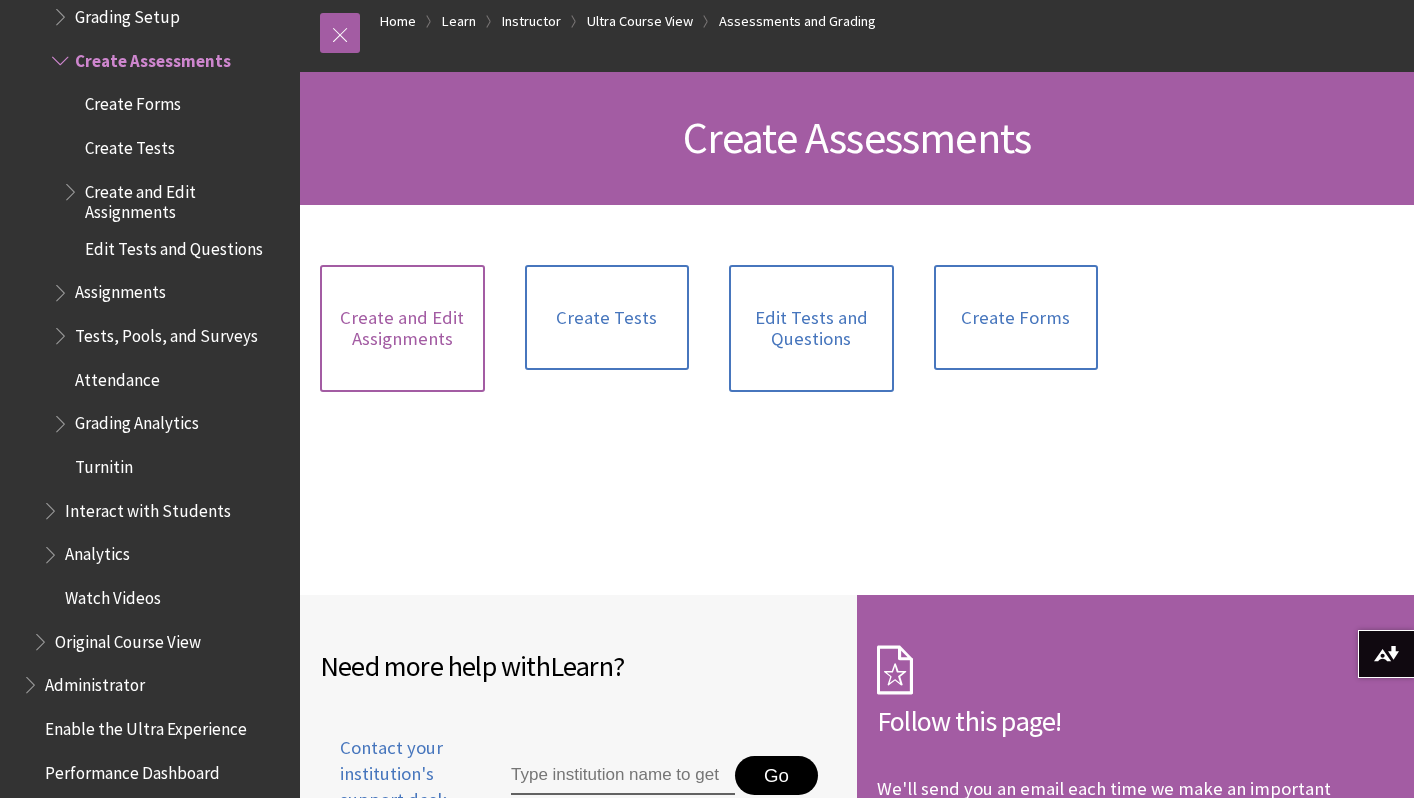click on "Create and Edit Assignments" at bounding box center (402, 328) 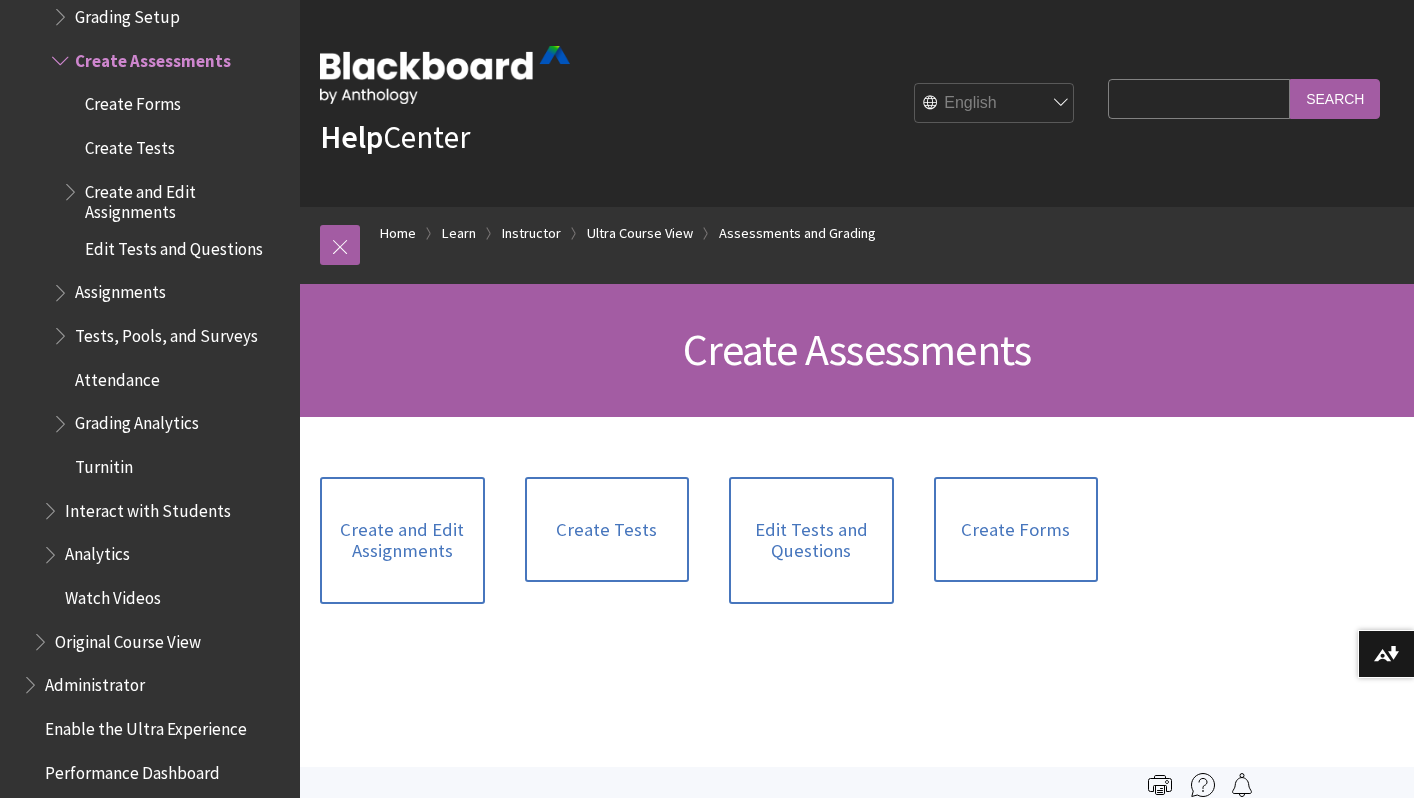 scroll, scrollTop: 0, scrollLeft: 0, axis: both 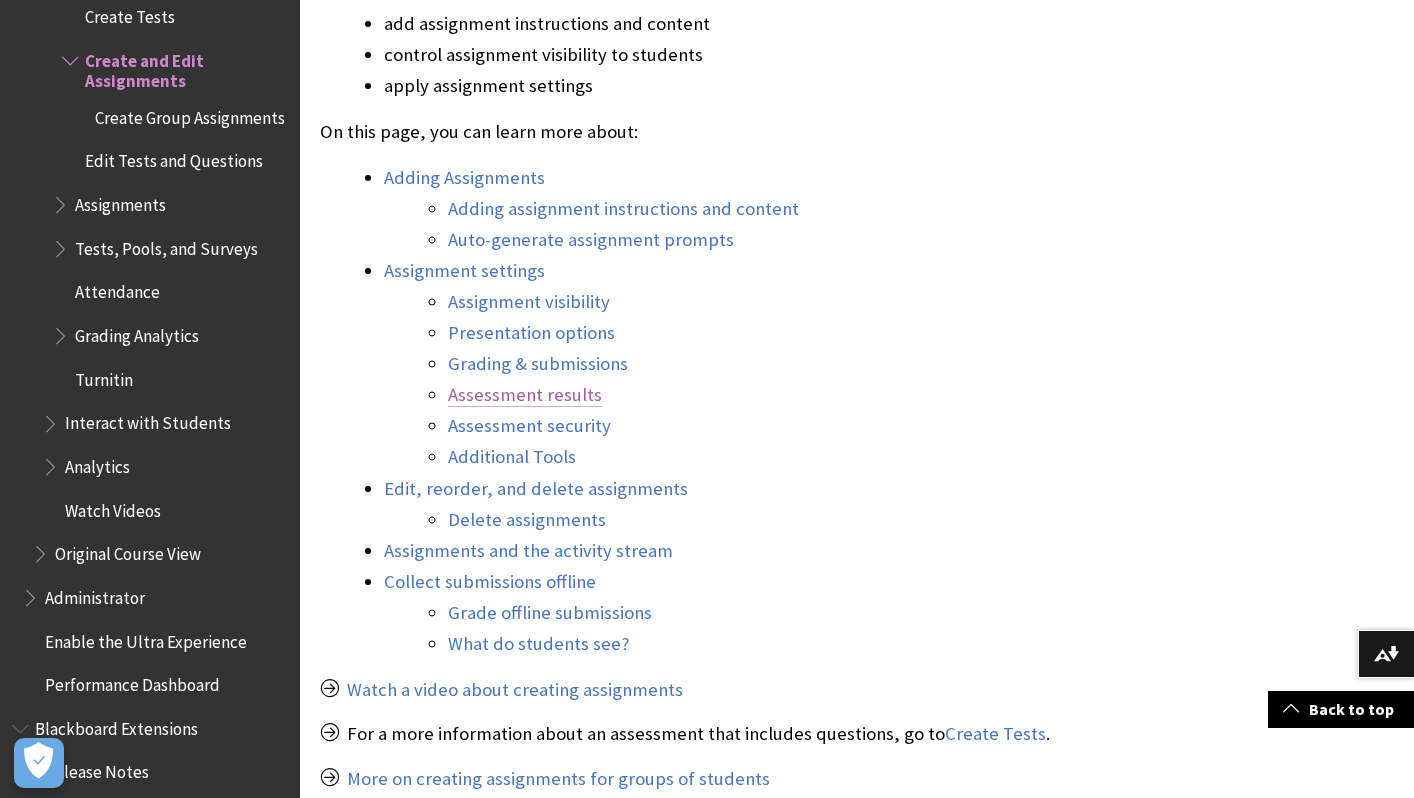 click on "Assessment results" at bounding box center [525, 395] 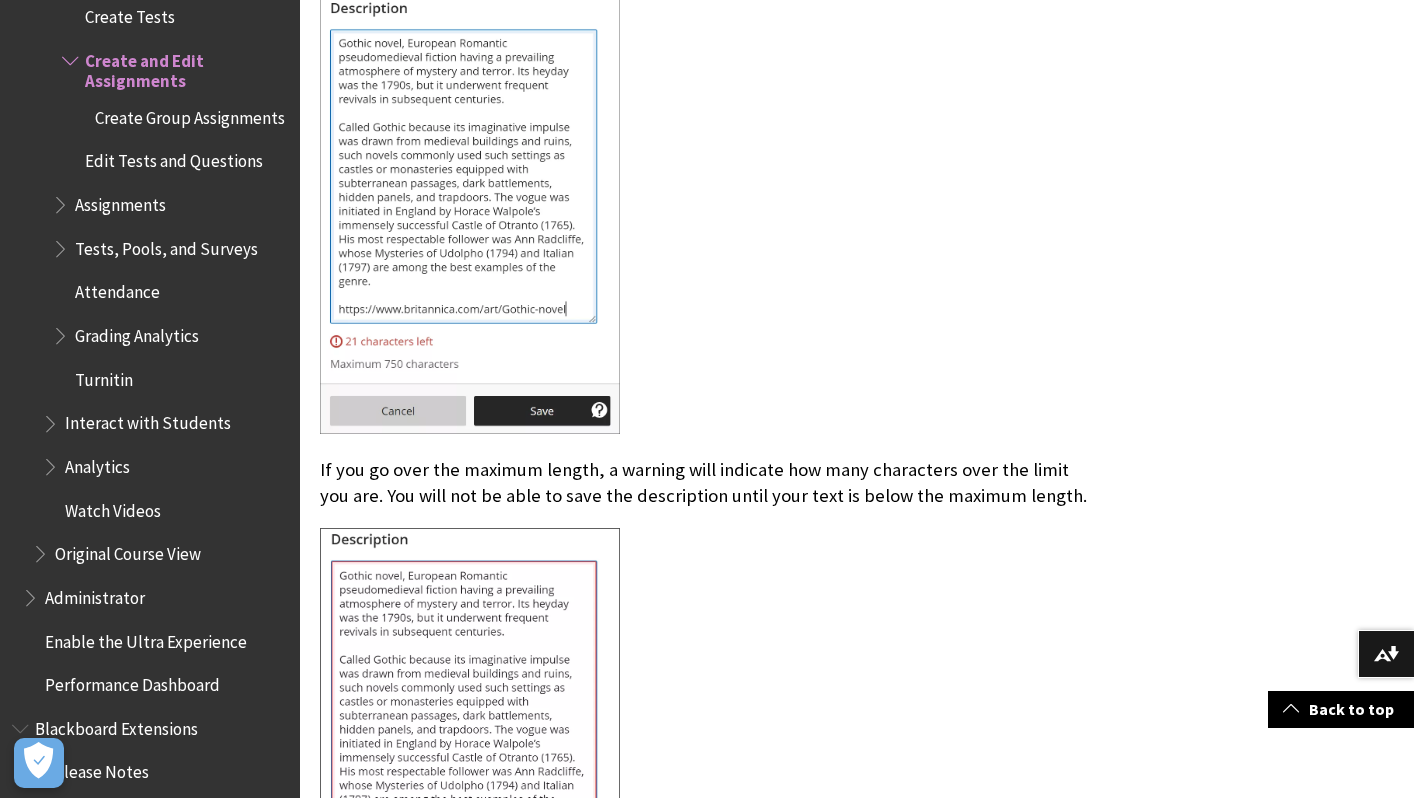scroll, scrollTop: 12128, scrollLeft: 0, axis: vertical 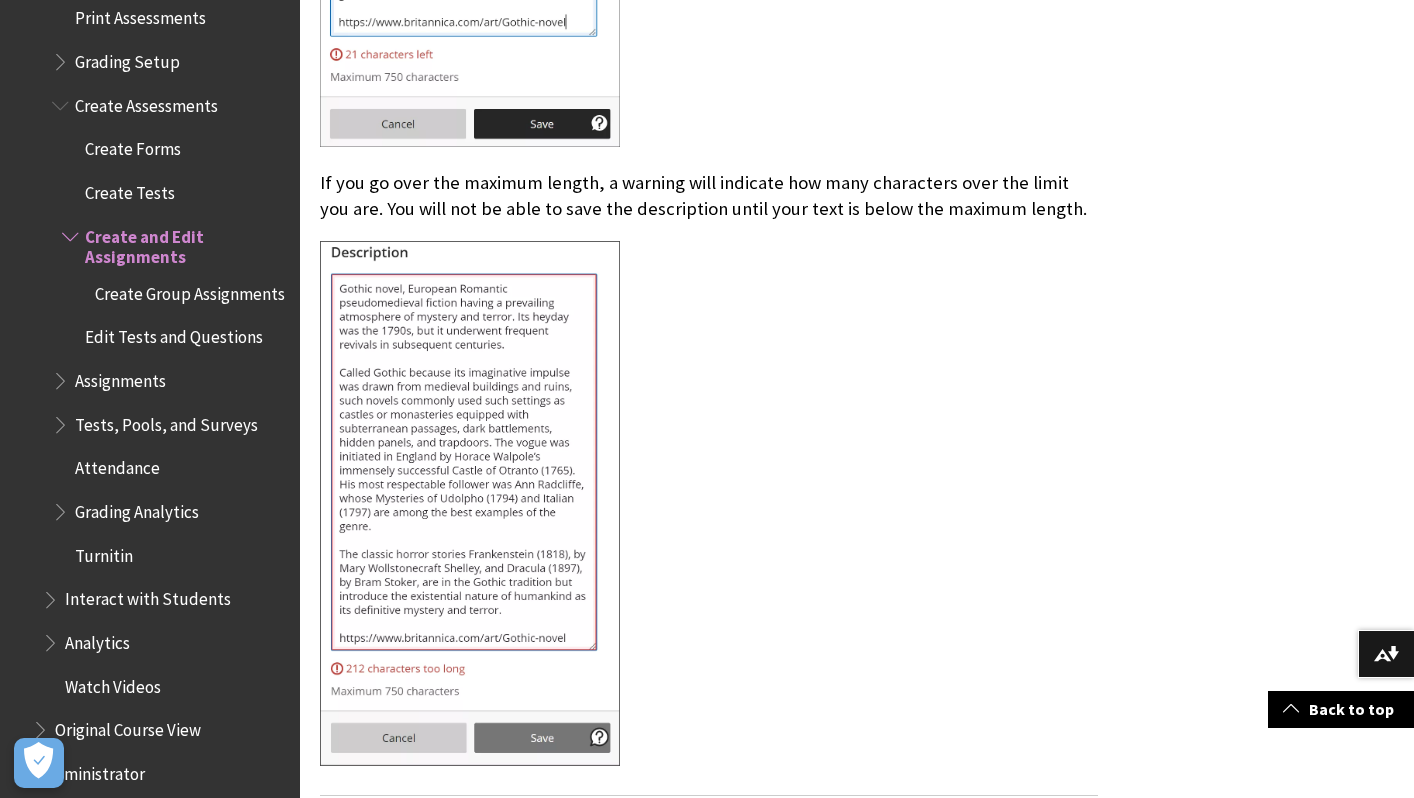 click on "Create Tests" at bounding box center [130, 189] 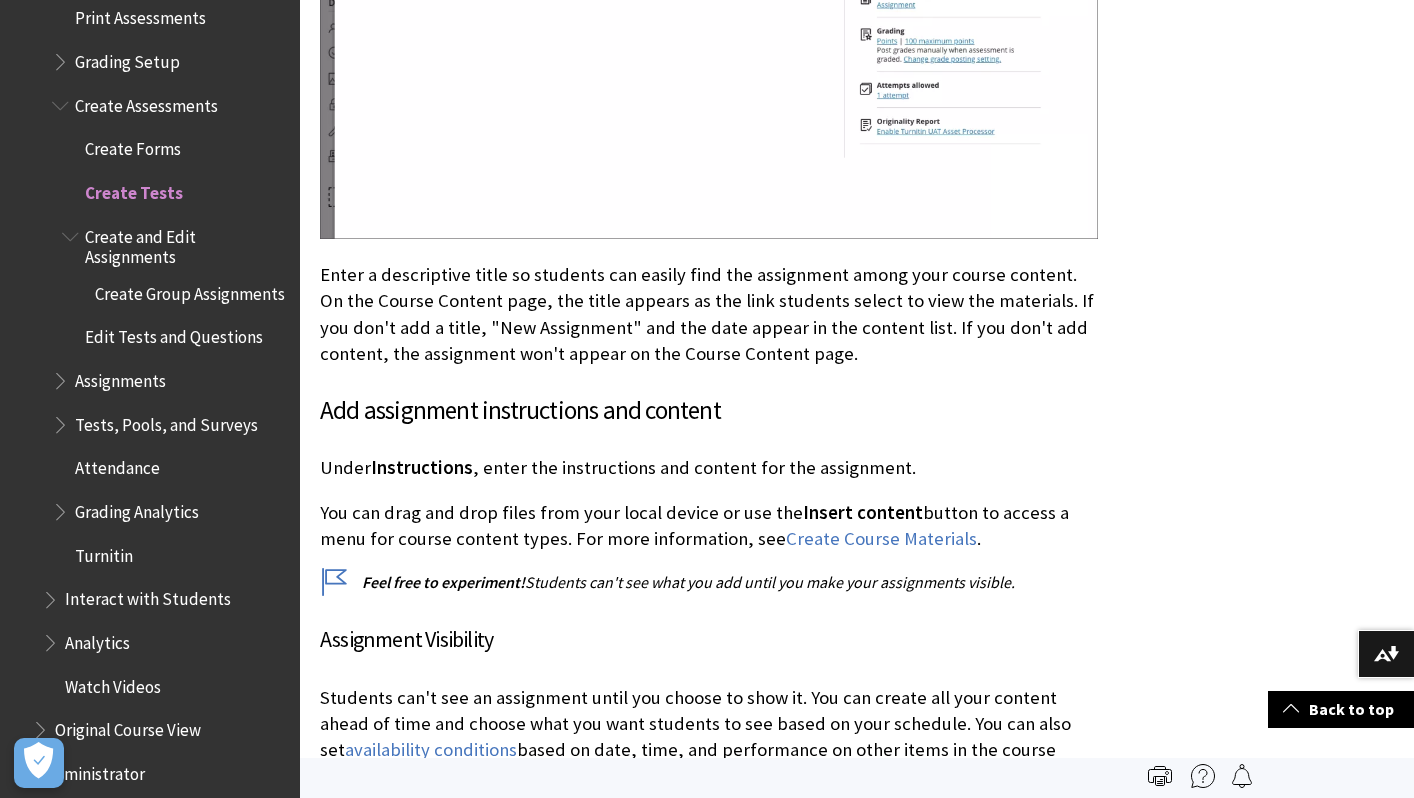 scroll, scrollTop: 1715, scrollLeft: 0, axis: vertical 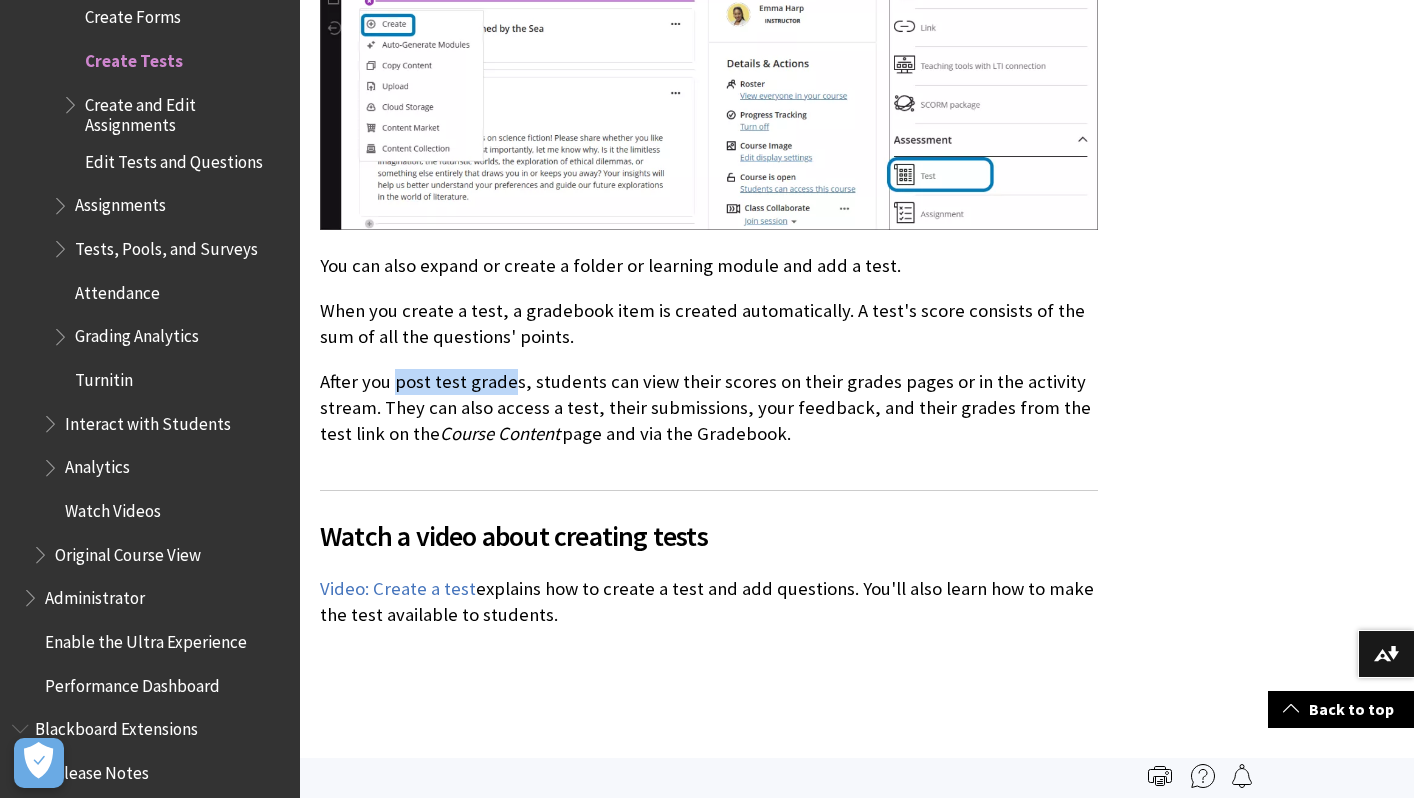 drag, startPoint x: 427, startPoint y: 379, endPoint x: 508, endPoint y: 379, distance: 81 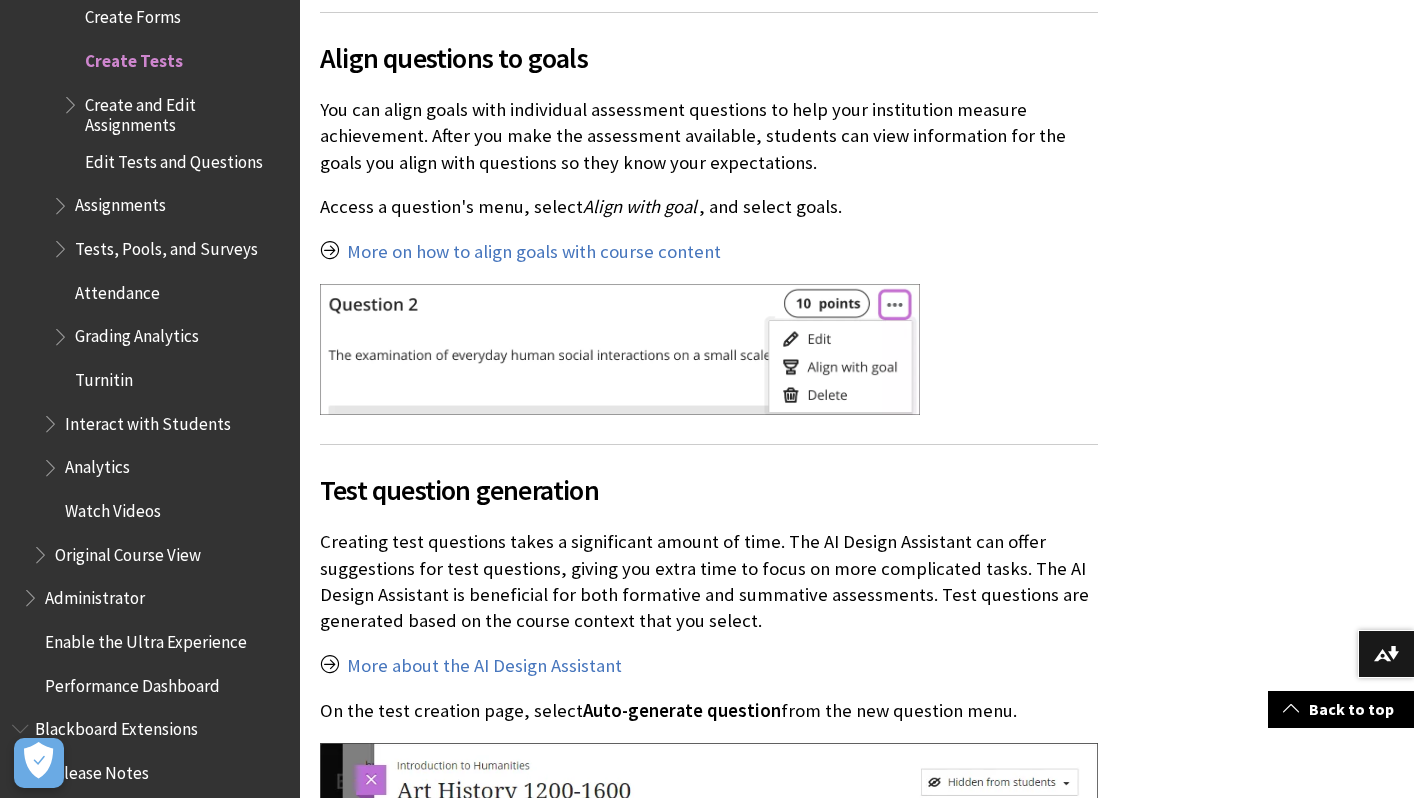 scroll, scrollTop: 17399, scrollLeft: 0, axis: vertical 